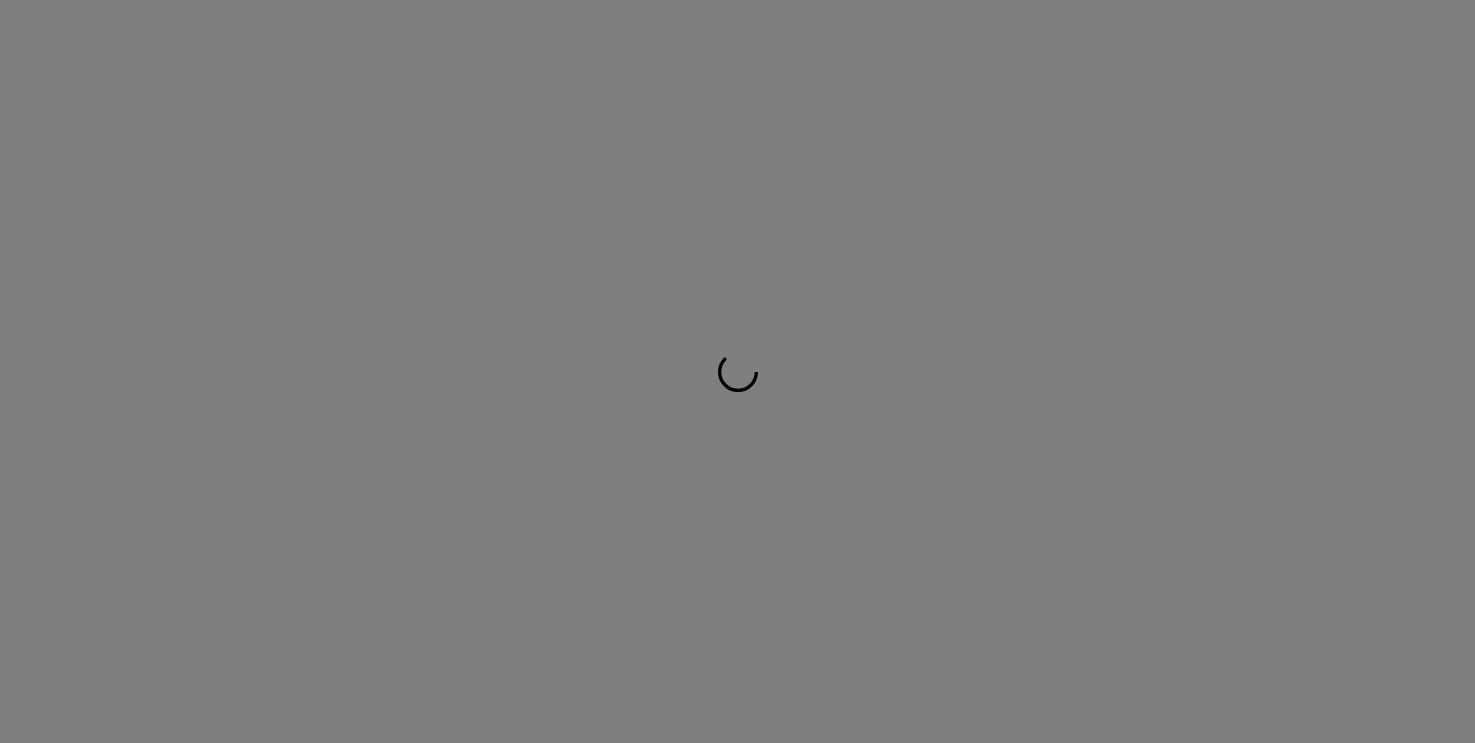 scroll, scrollTop: 0, scrollLeft: 0, axis: both 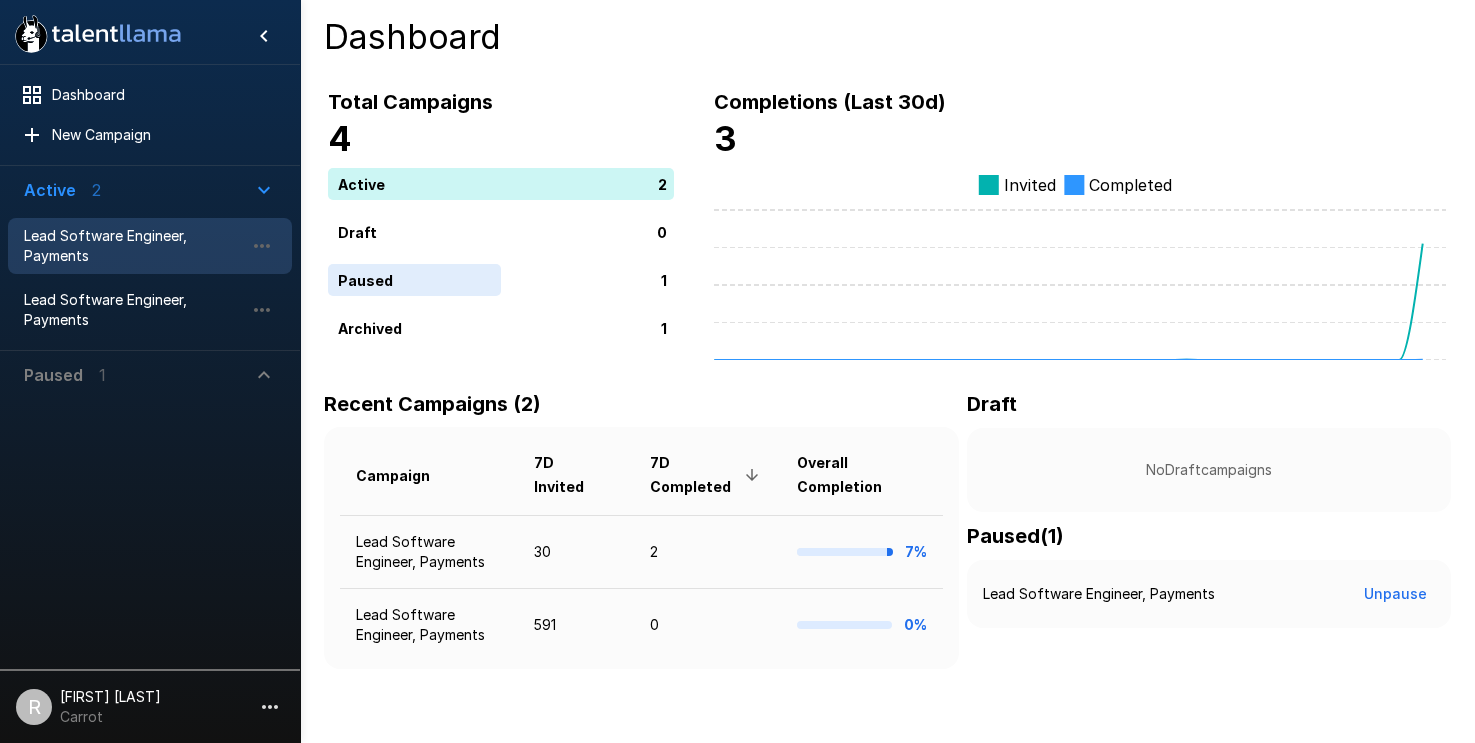 click on "Lead Software Engineer, Payments" at bounding box center (134, 246) 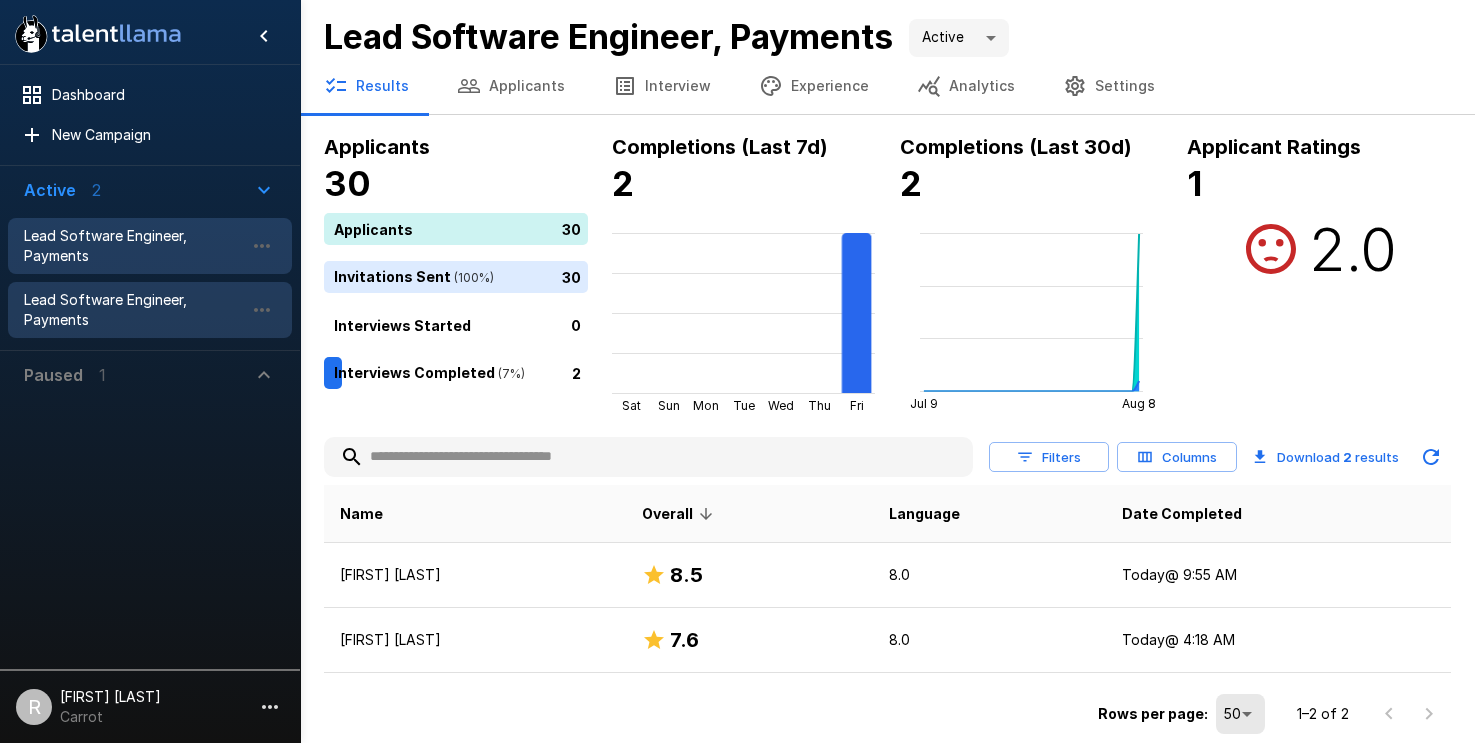 click on "Lead Software Engineer, Payments" at bounding box center [134, 310] 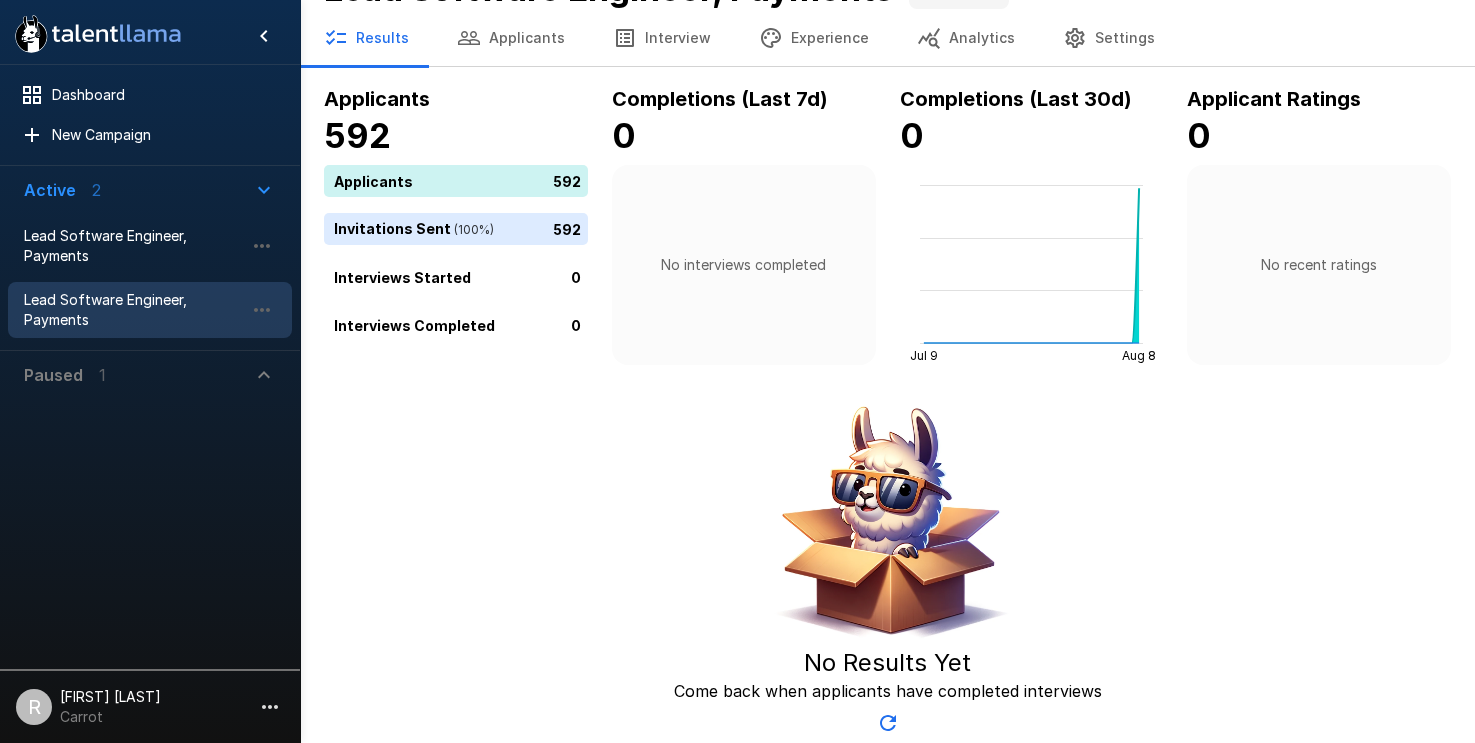scroll, scrollTop: 0, scrollLeft: 0, axis: both 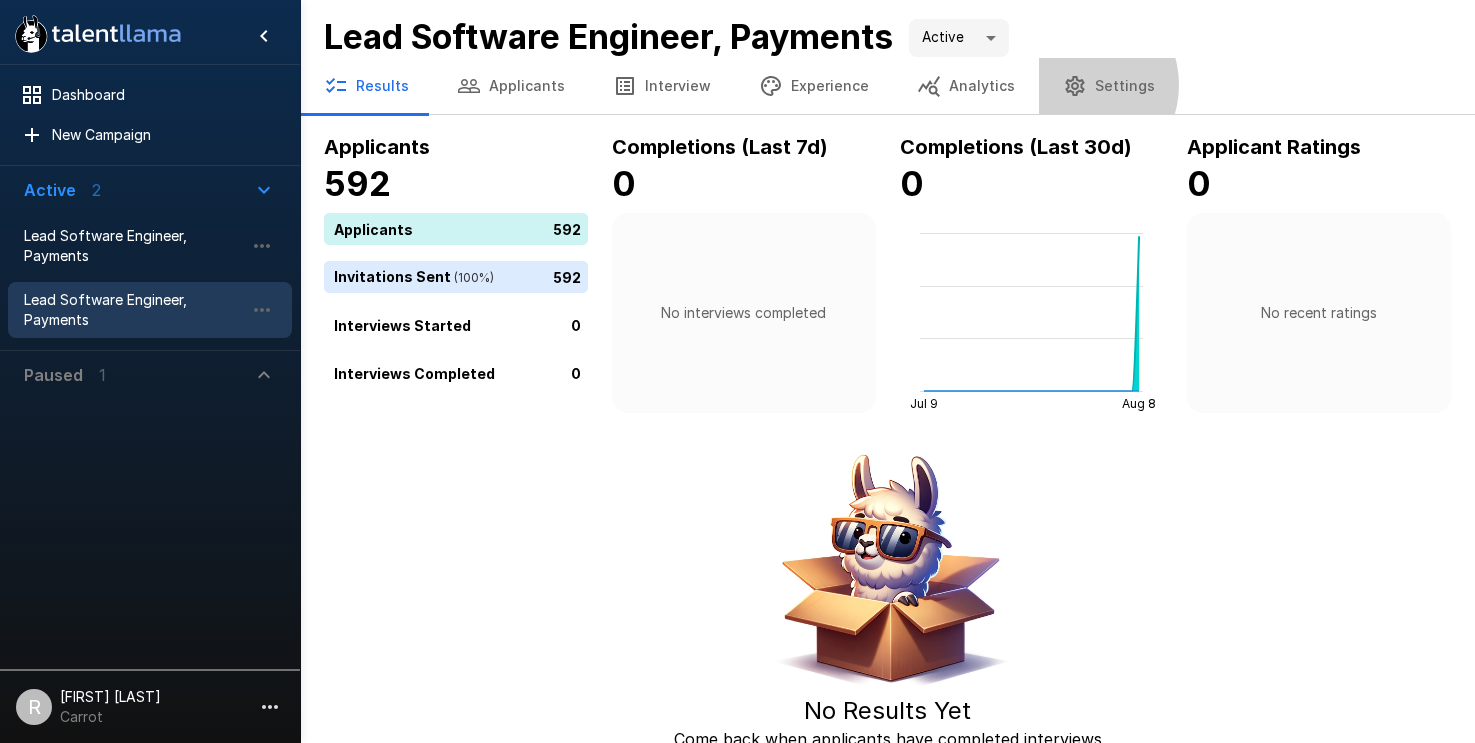 click 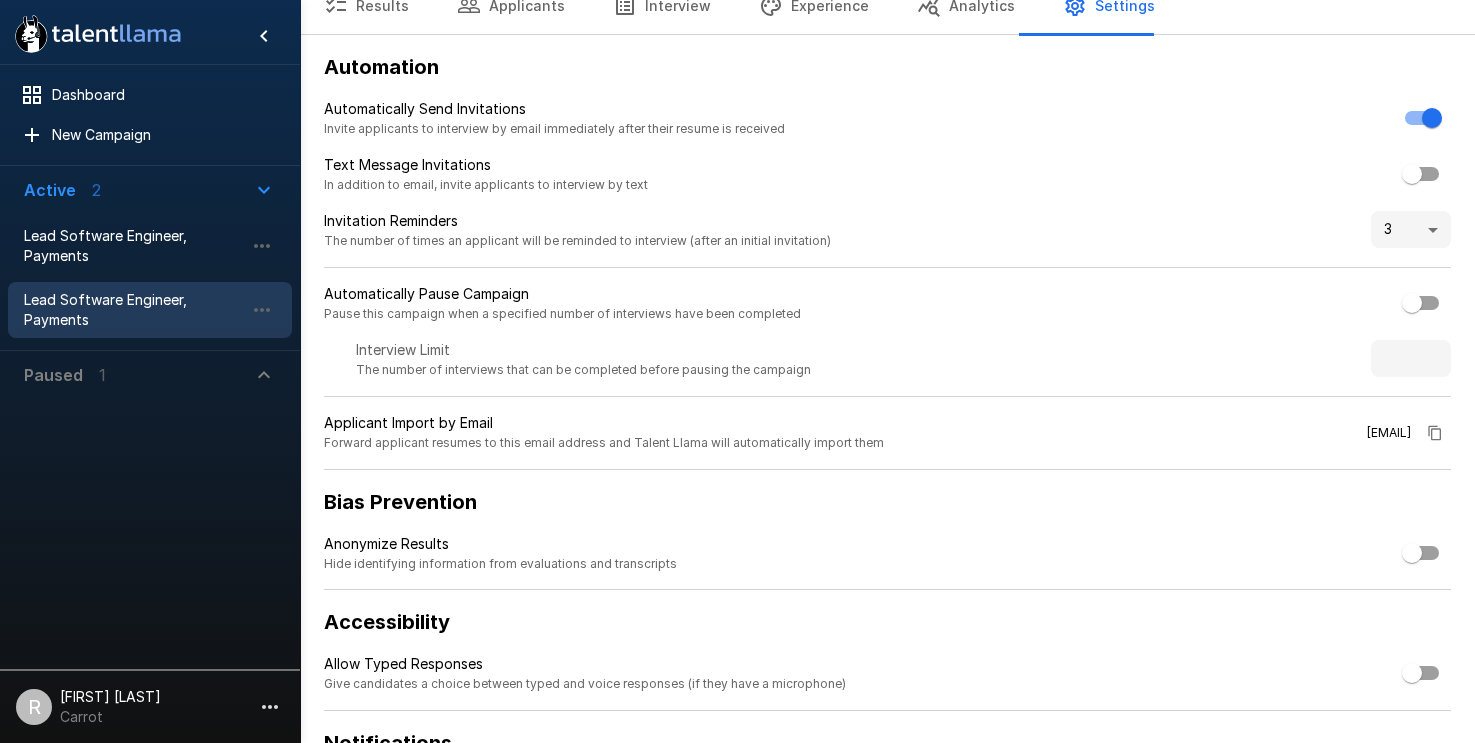 scroll, scrollTop: 0, scrollLeft: 0, axis: both 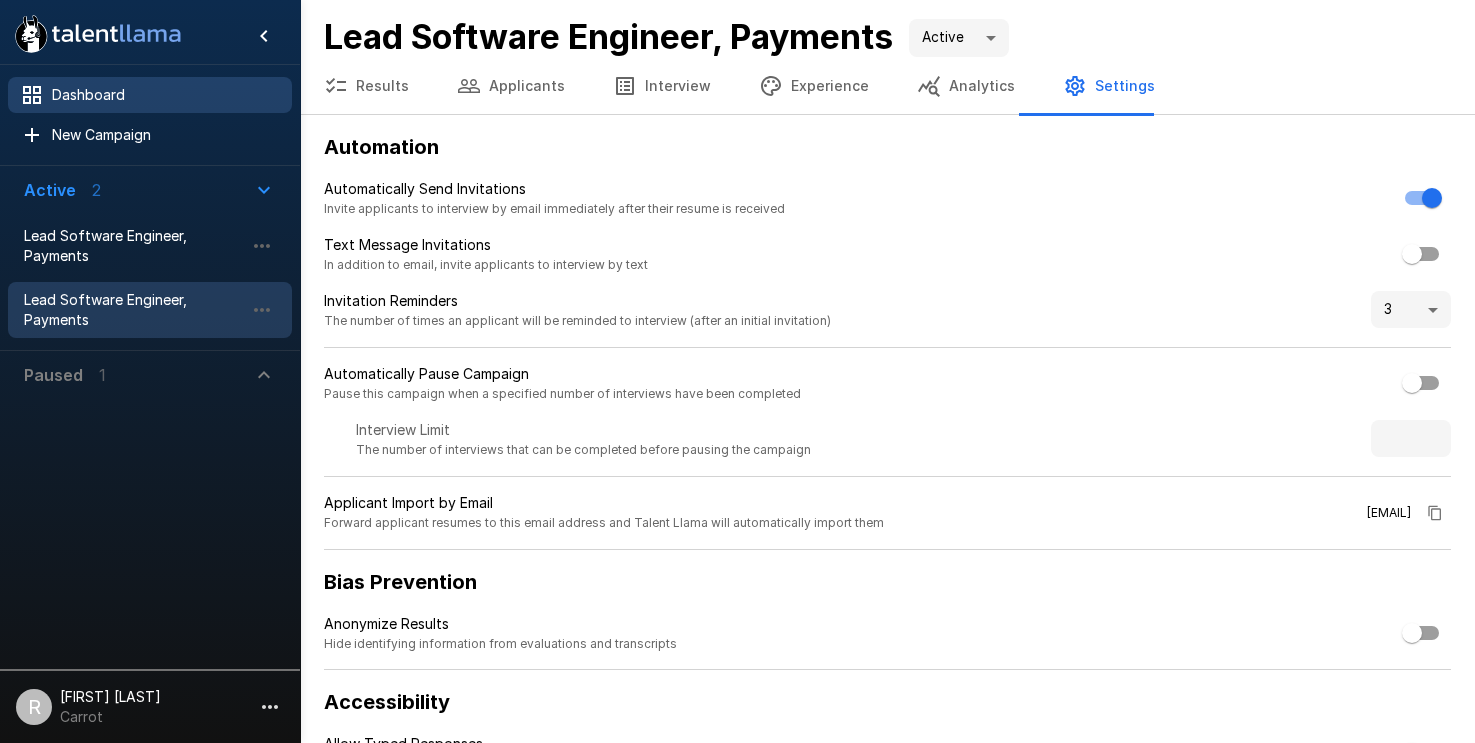 click on "Dashboard" at bounding box center [164, 95] 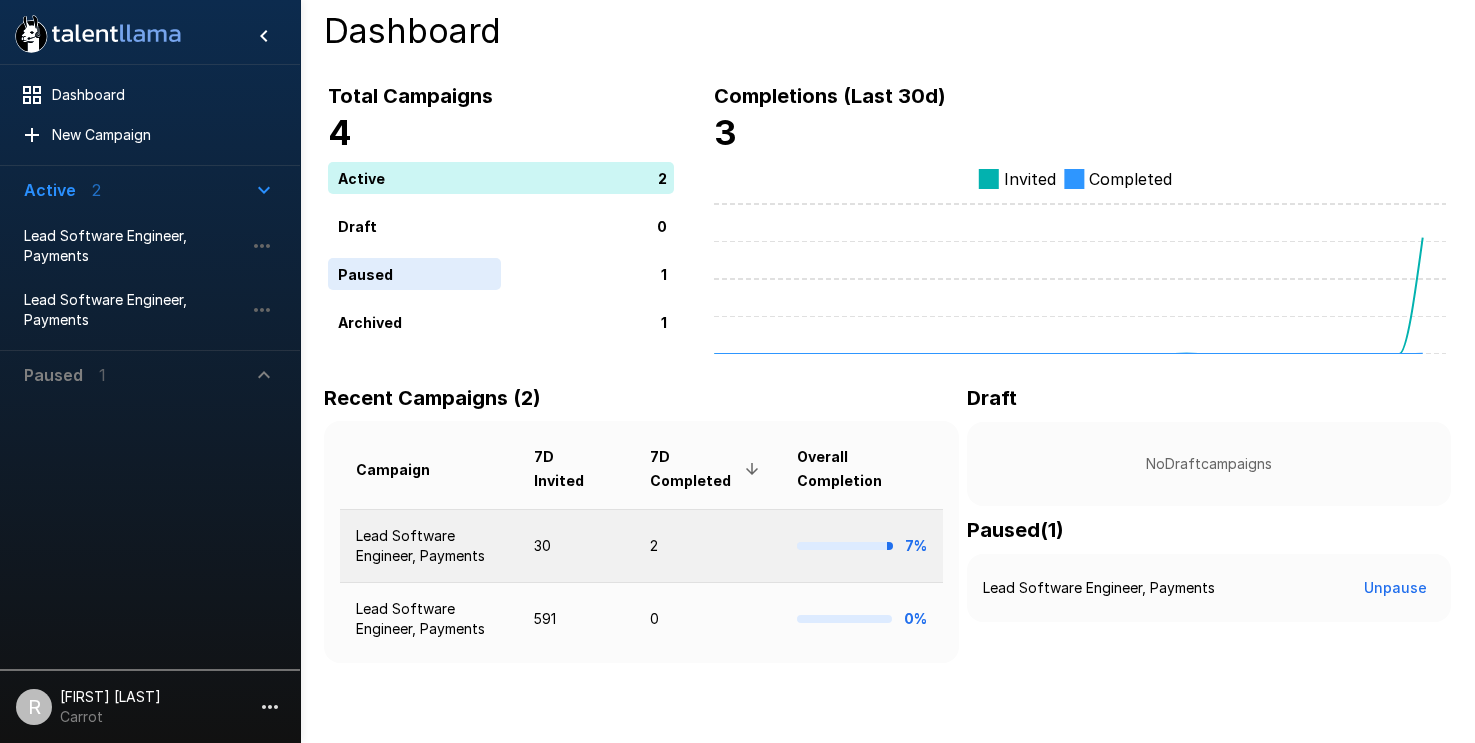 scroll, scrollTop: 0, scrollLeft: 0, axis: both 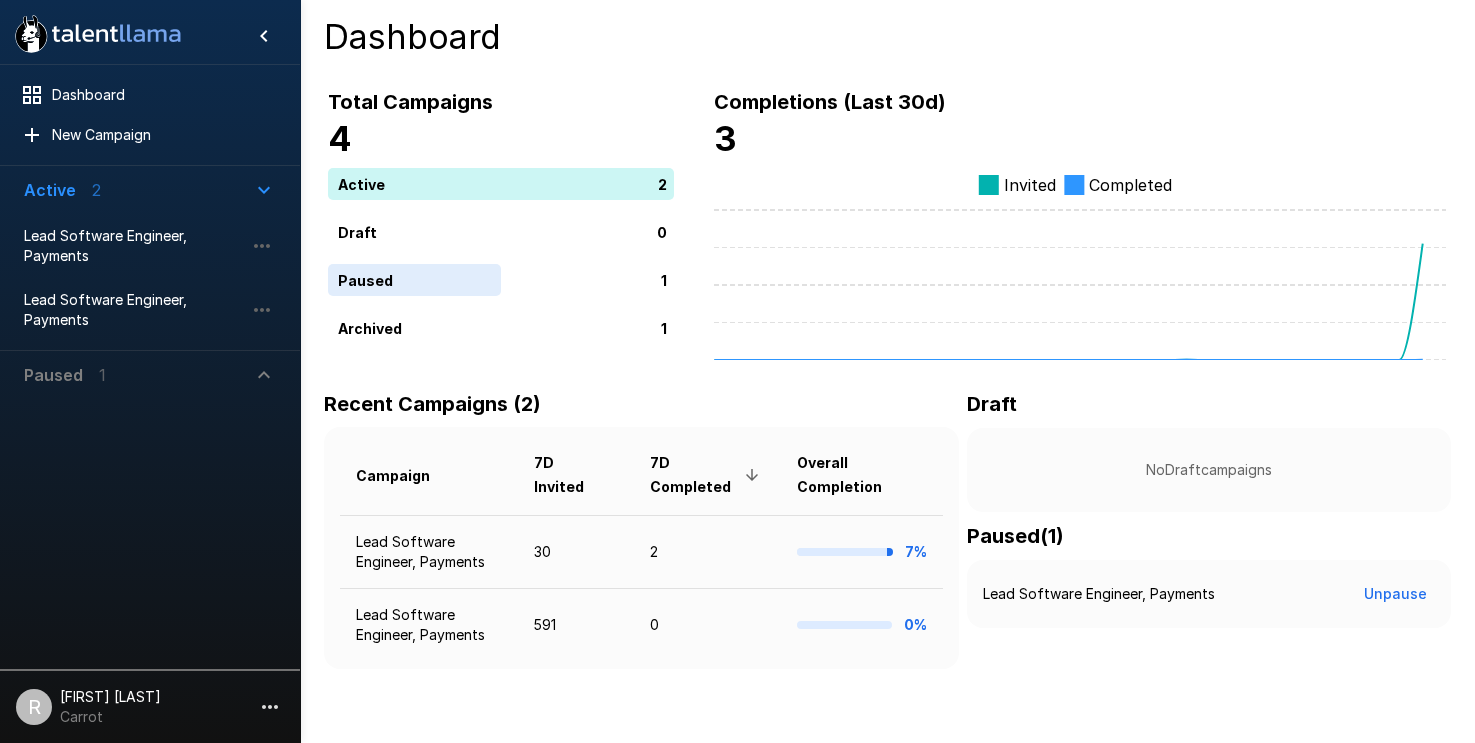 click 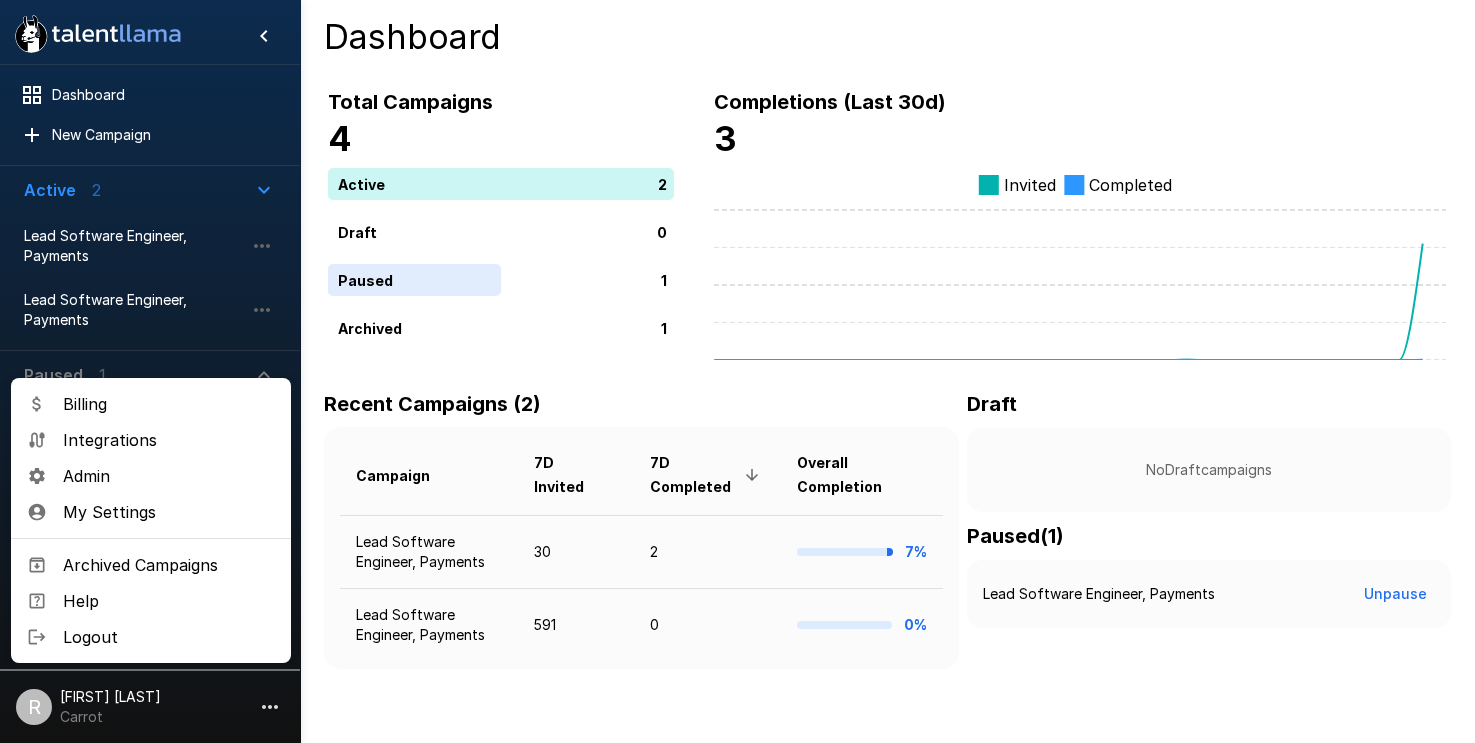 click at bounding box center [737, 371] 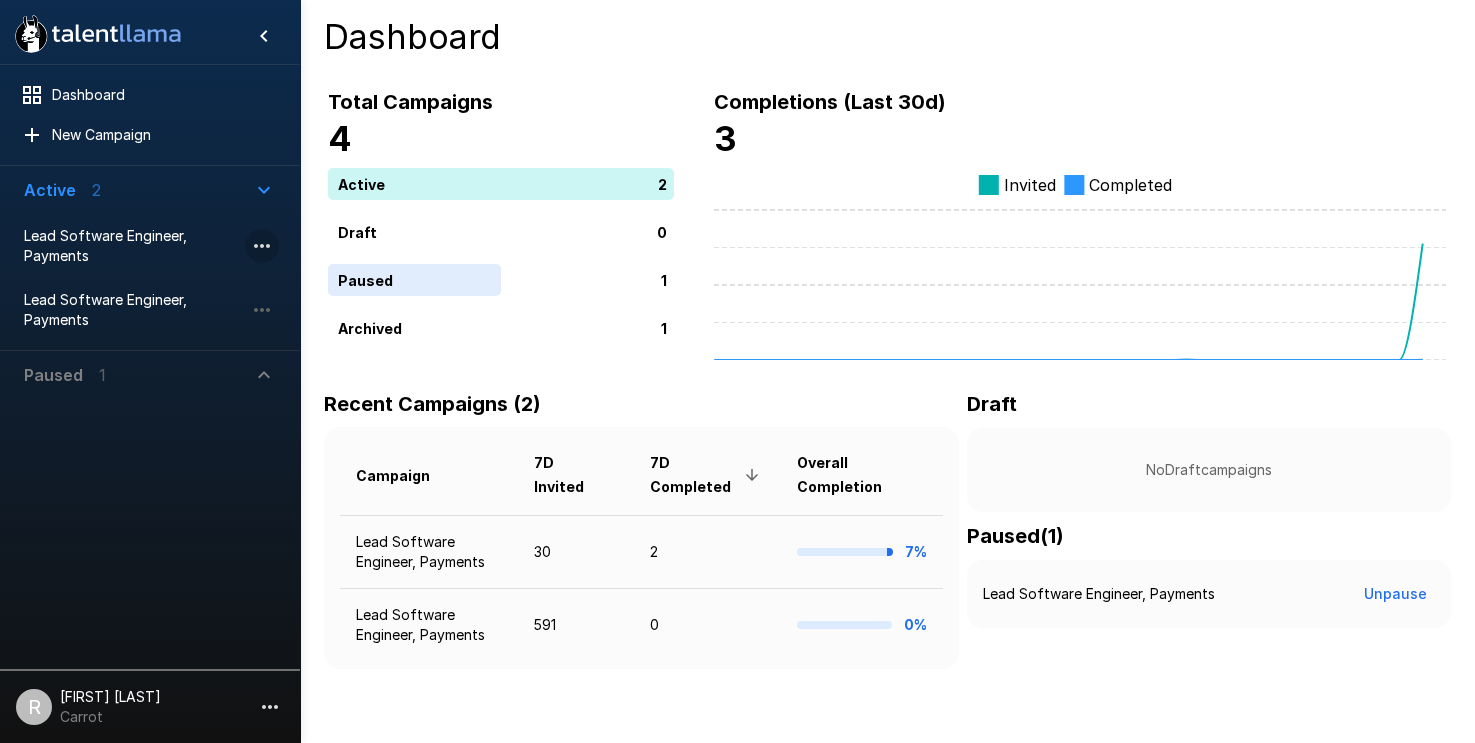click 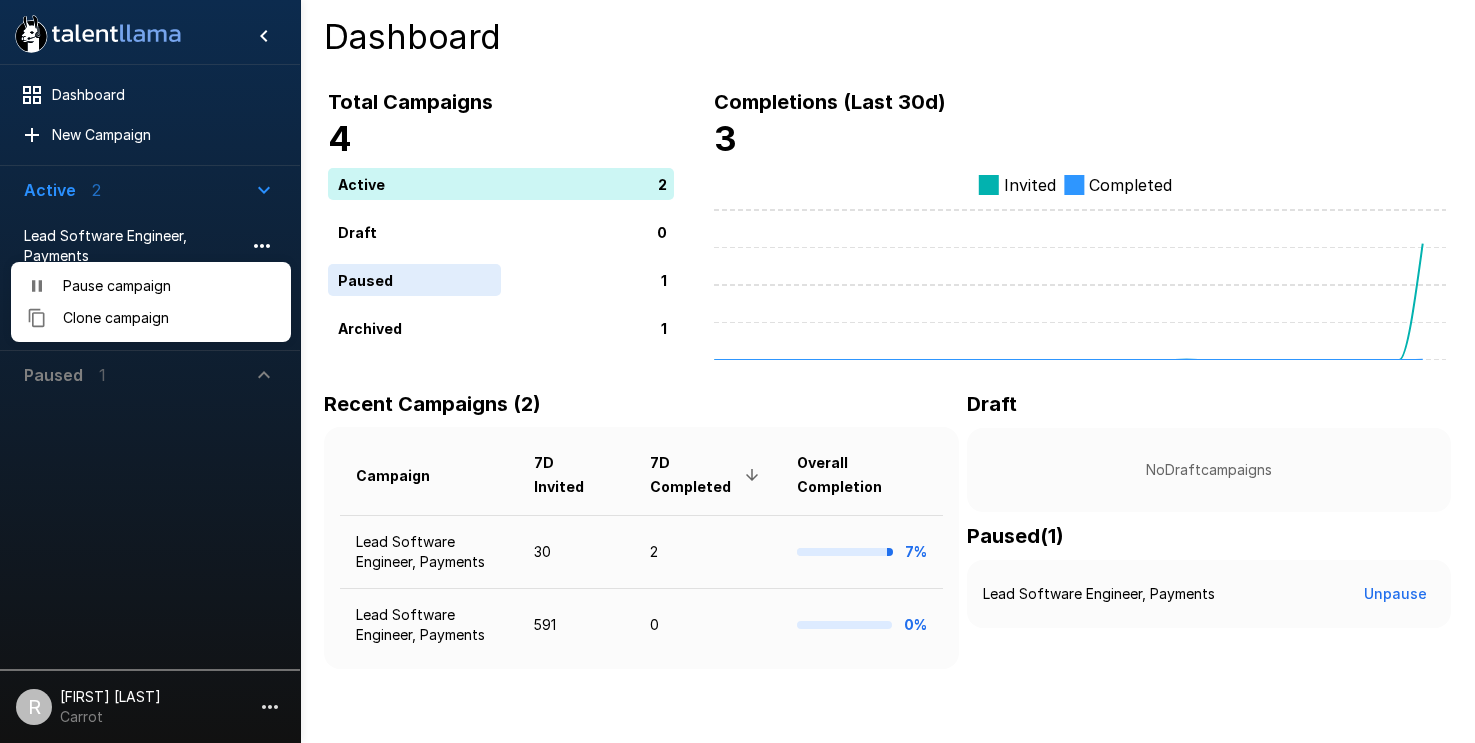 click at bounding box center (737, 371) 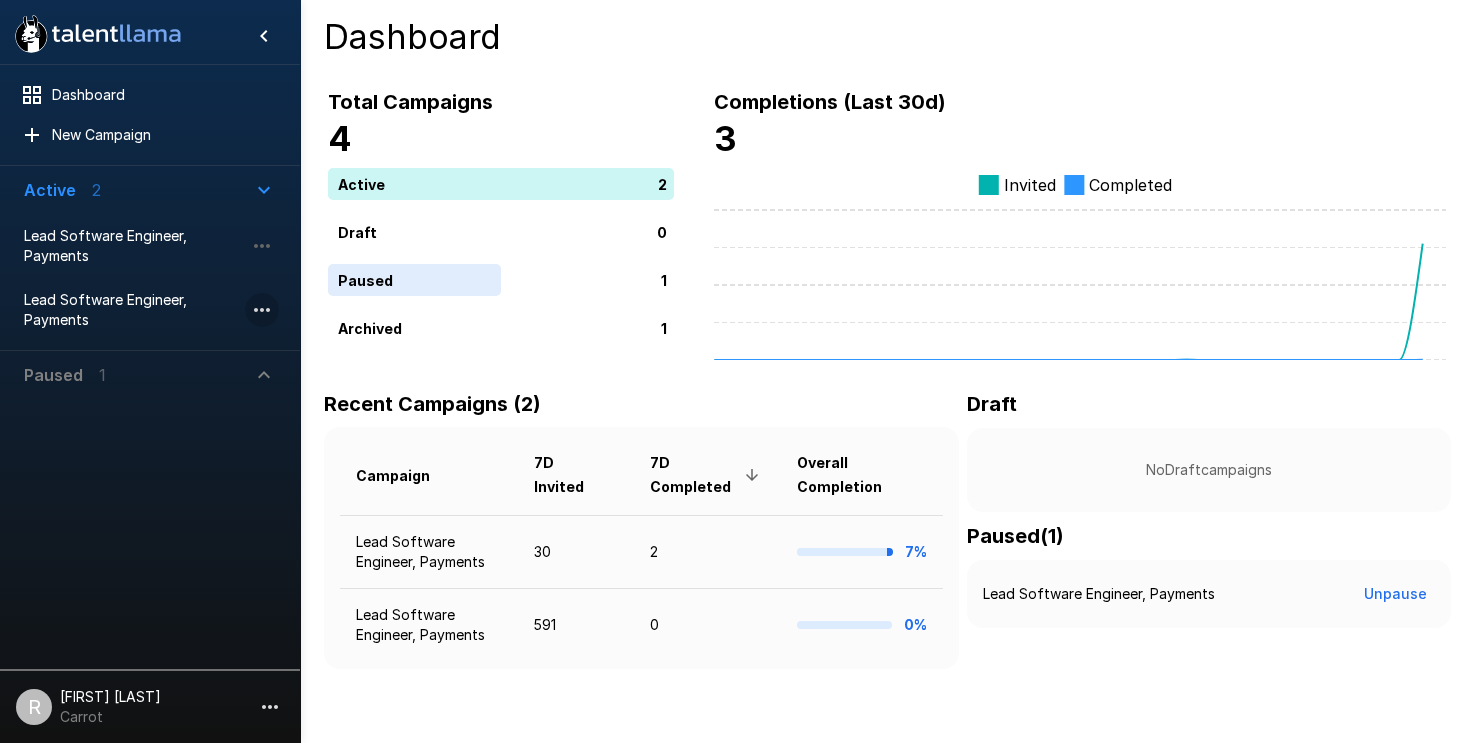 click 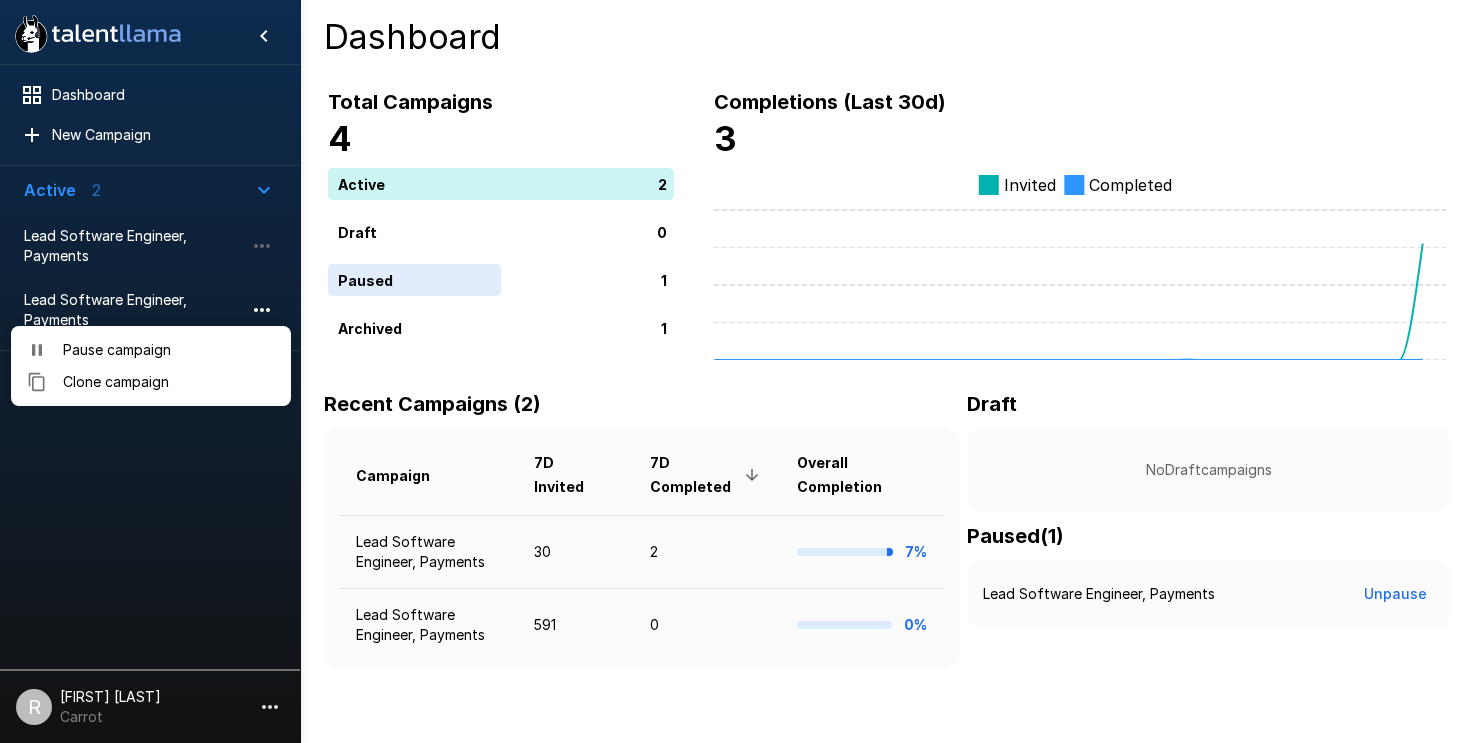 click at bounding box center (737, 371) 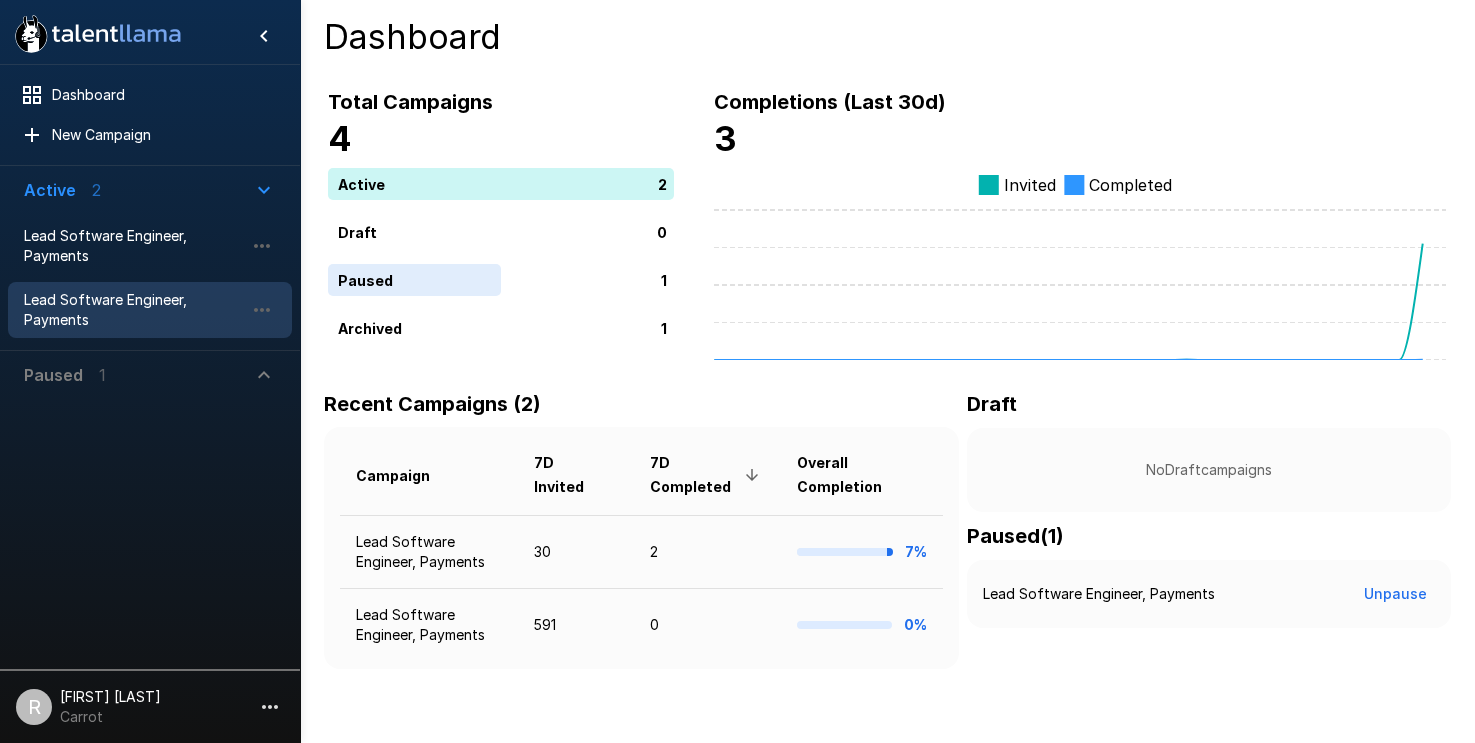 click on "Lead Software Engineer, Payments" at bounding box center [134, 310] 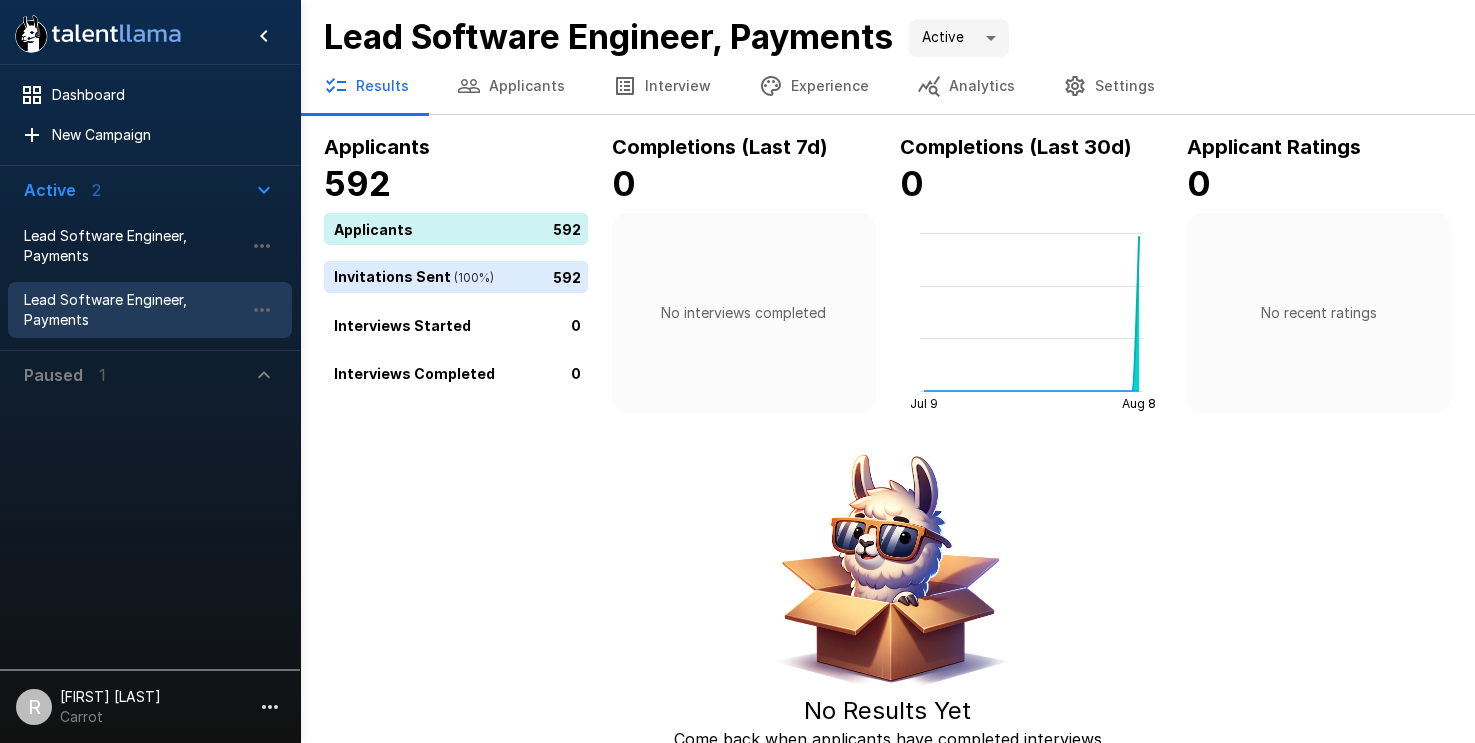 click on "Applicants" at bounding box center (511, 86) 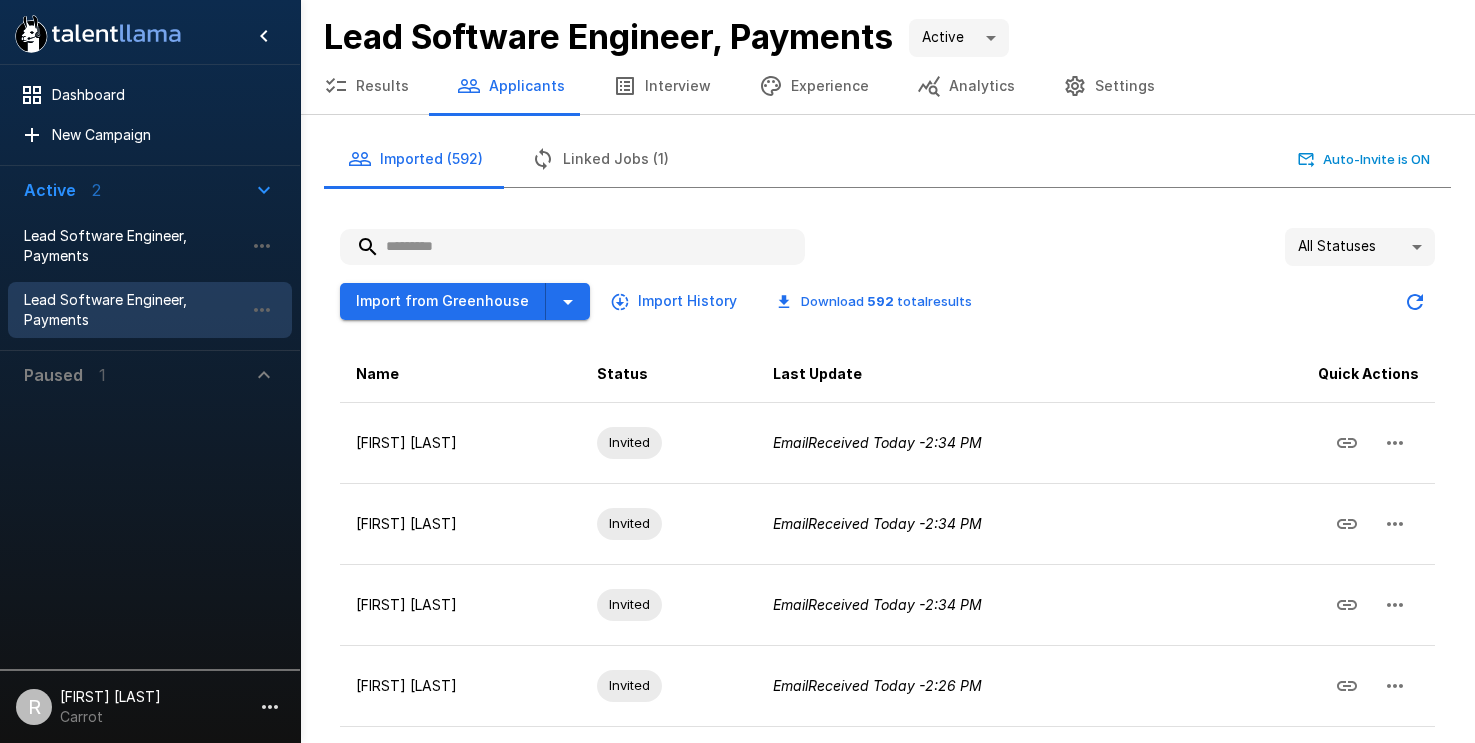 click on "Interview" at bounding box center (662, 86) 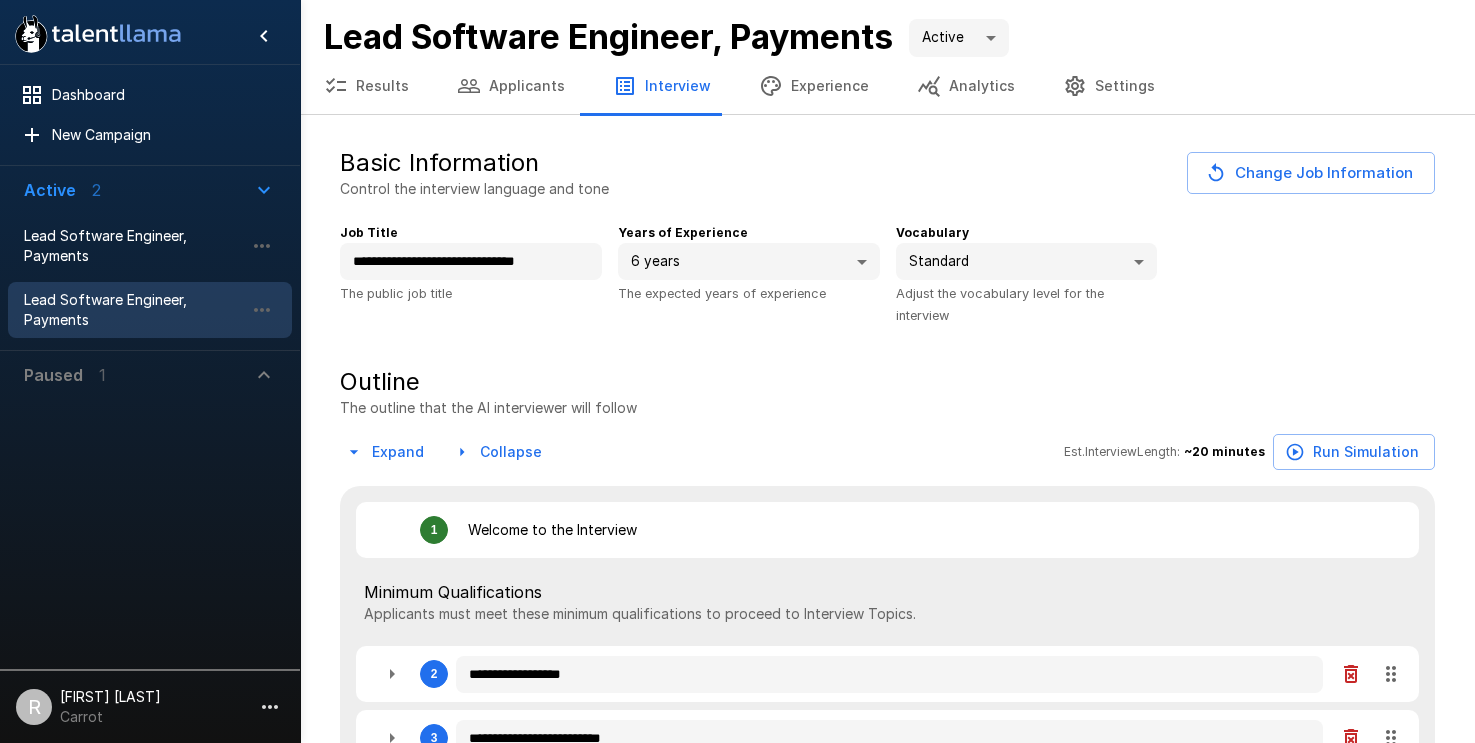 type on "*" 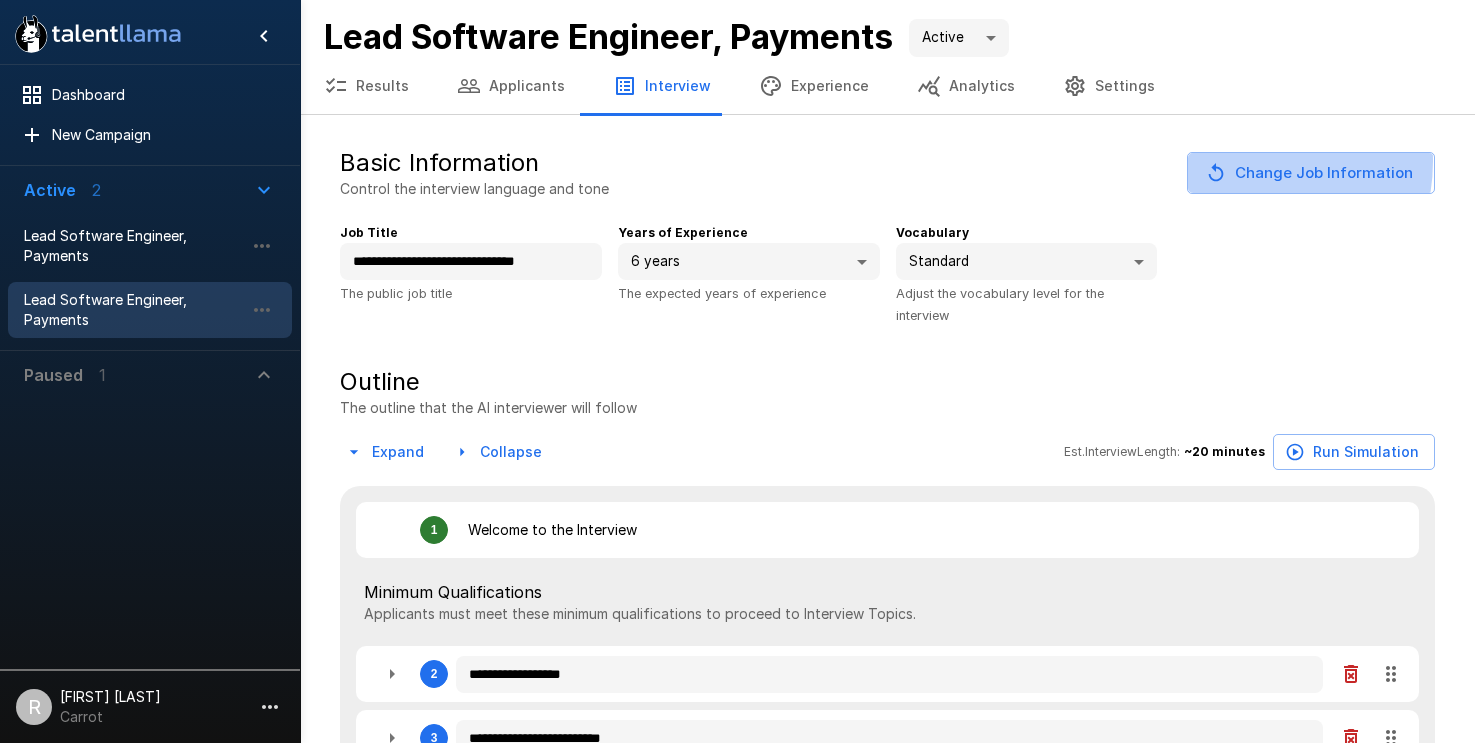 click on "Change Job Information" at bounding box center [1311, 173] 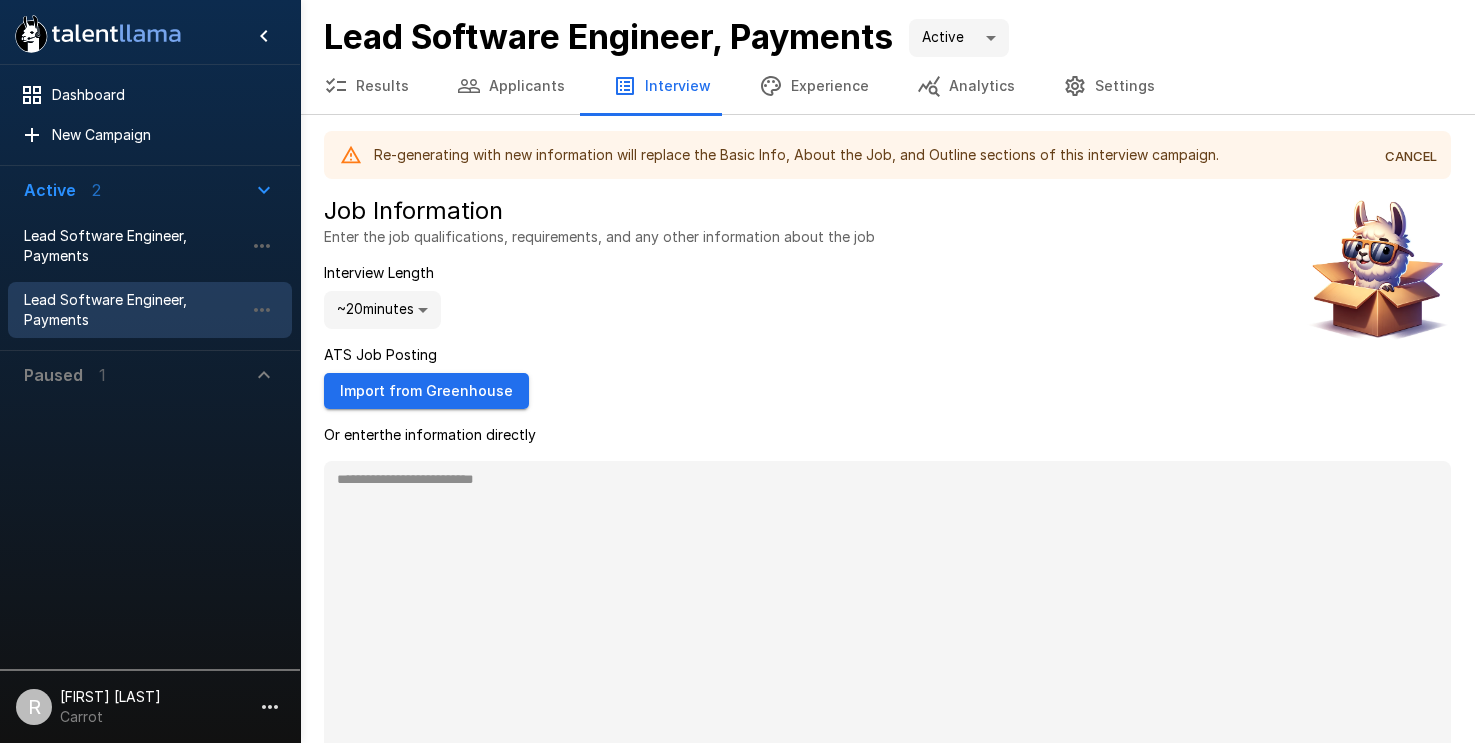 scroll, scrollTop: 88, scrollLeft: 0, axis: vertical 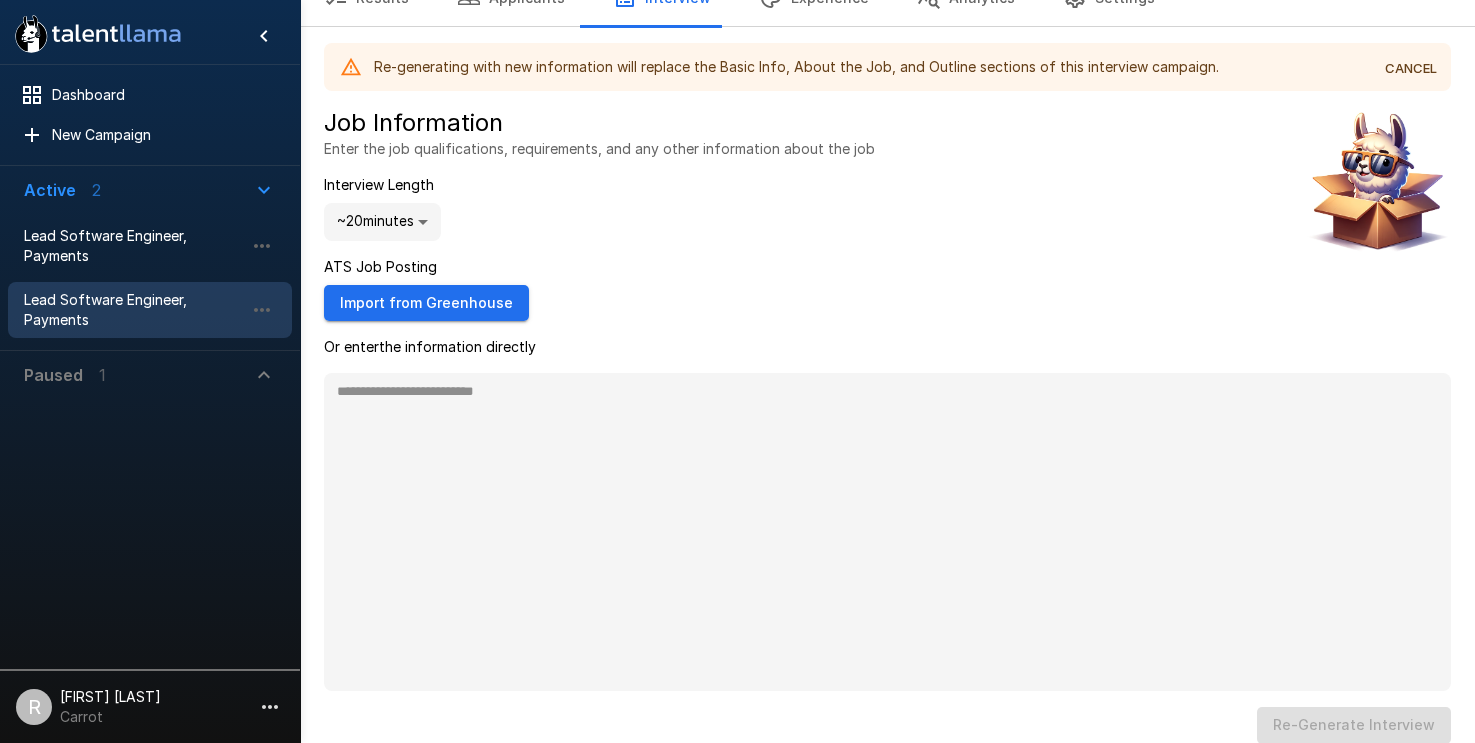 type on "*" 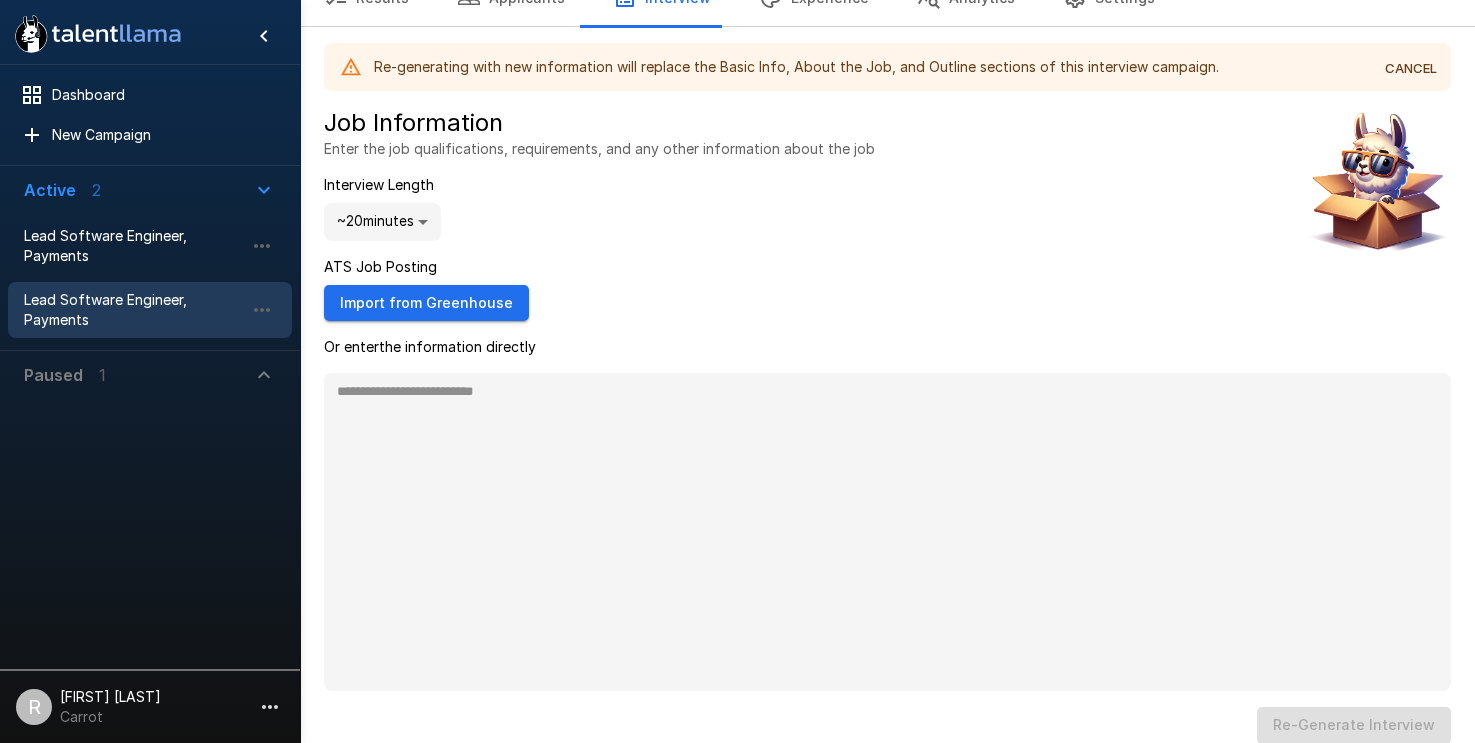 click on "Re-generating with new information will replace the Basic Info, About the Job, and Outline sections of this interview campaign. CANCEL Job Information Enter the job qualifications, requirements, and any other information about the job Interview Length ~ 20  minutes ** ATS Job Posting Import from Greenhouse Or enter  the information directly * Re- Generate Interview" at bounding box center [887, 393] 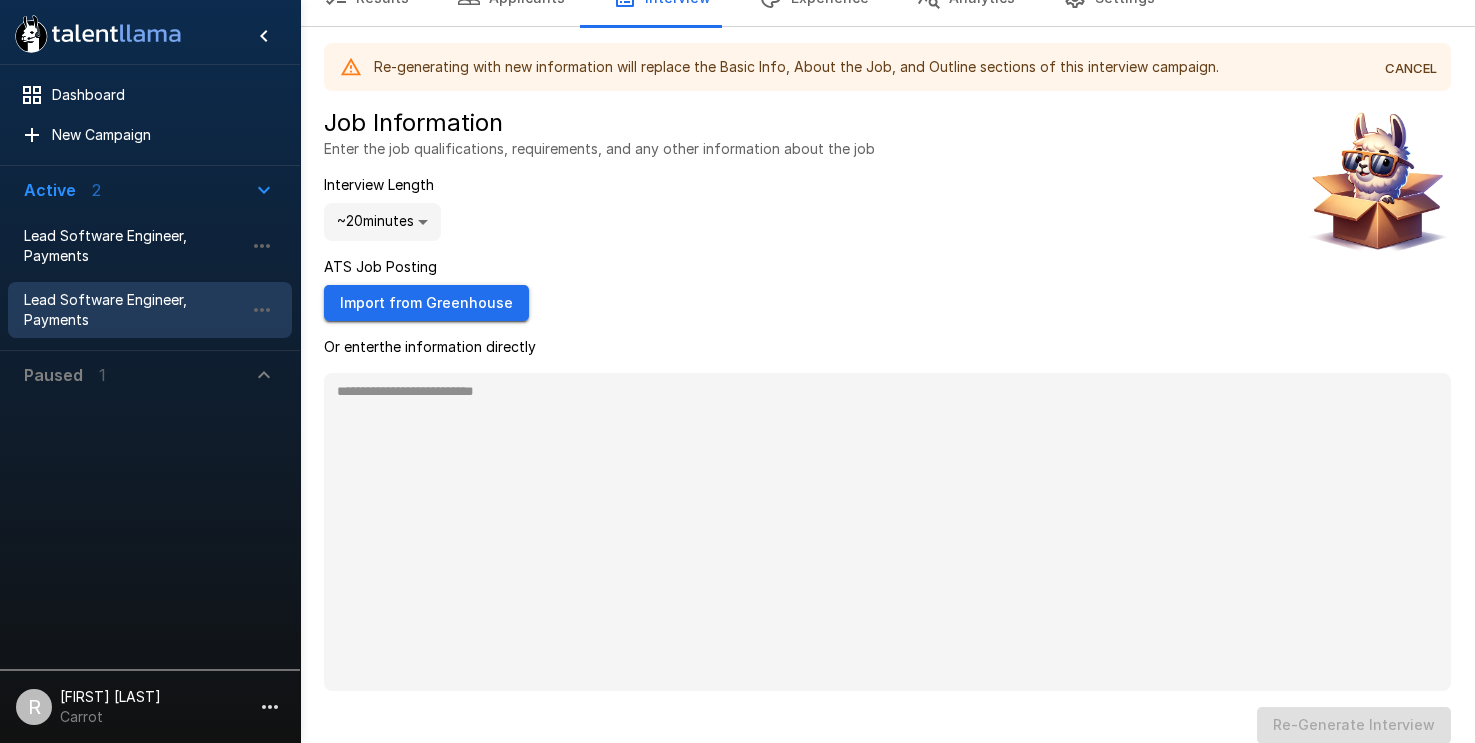 click on "Import from Greenhouse" at bounding box center (426, 303) 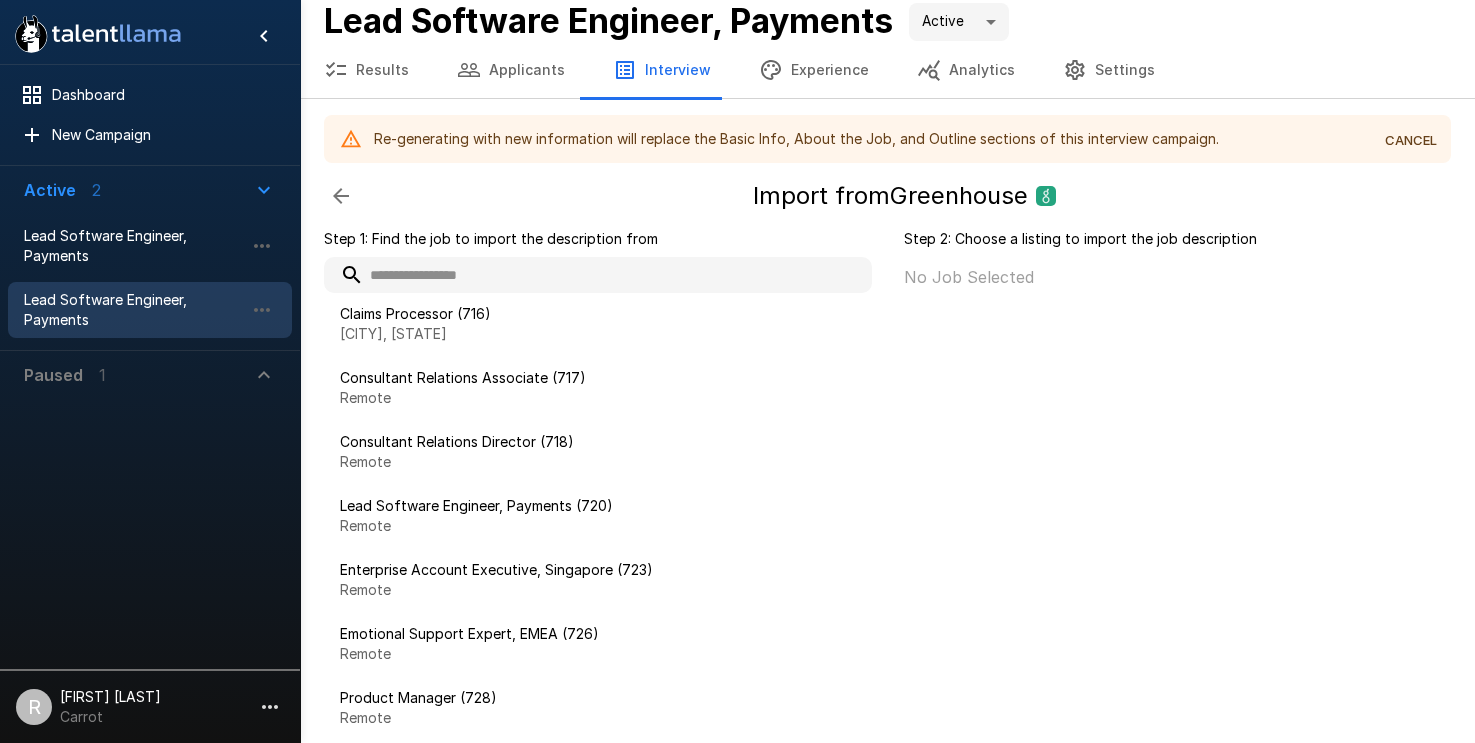 scroll, scrollTop: 915, scrollLeft: 0, axis: vertical 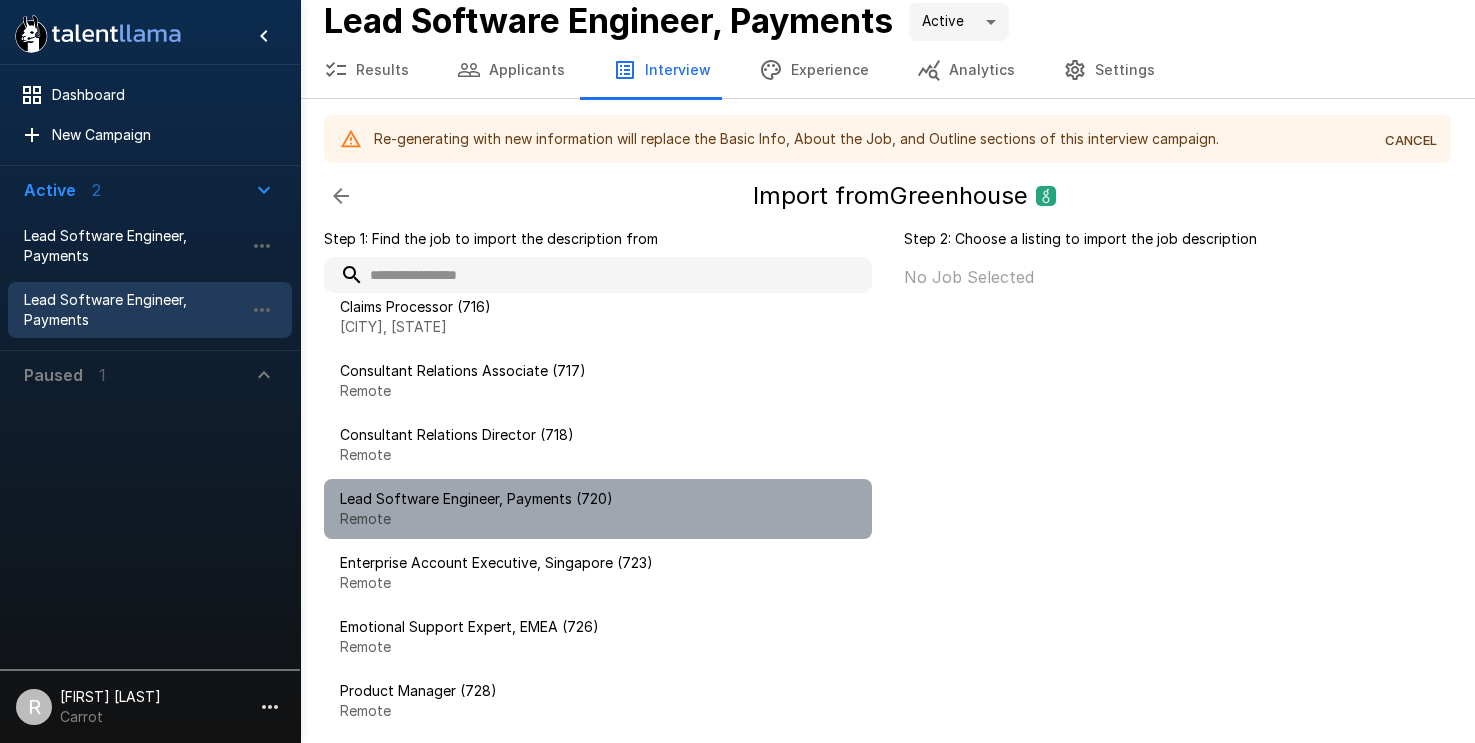 click on "Lead Software Engineer, Payments (720)" at bounding box center (598, 499) 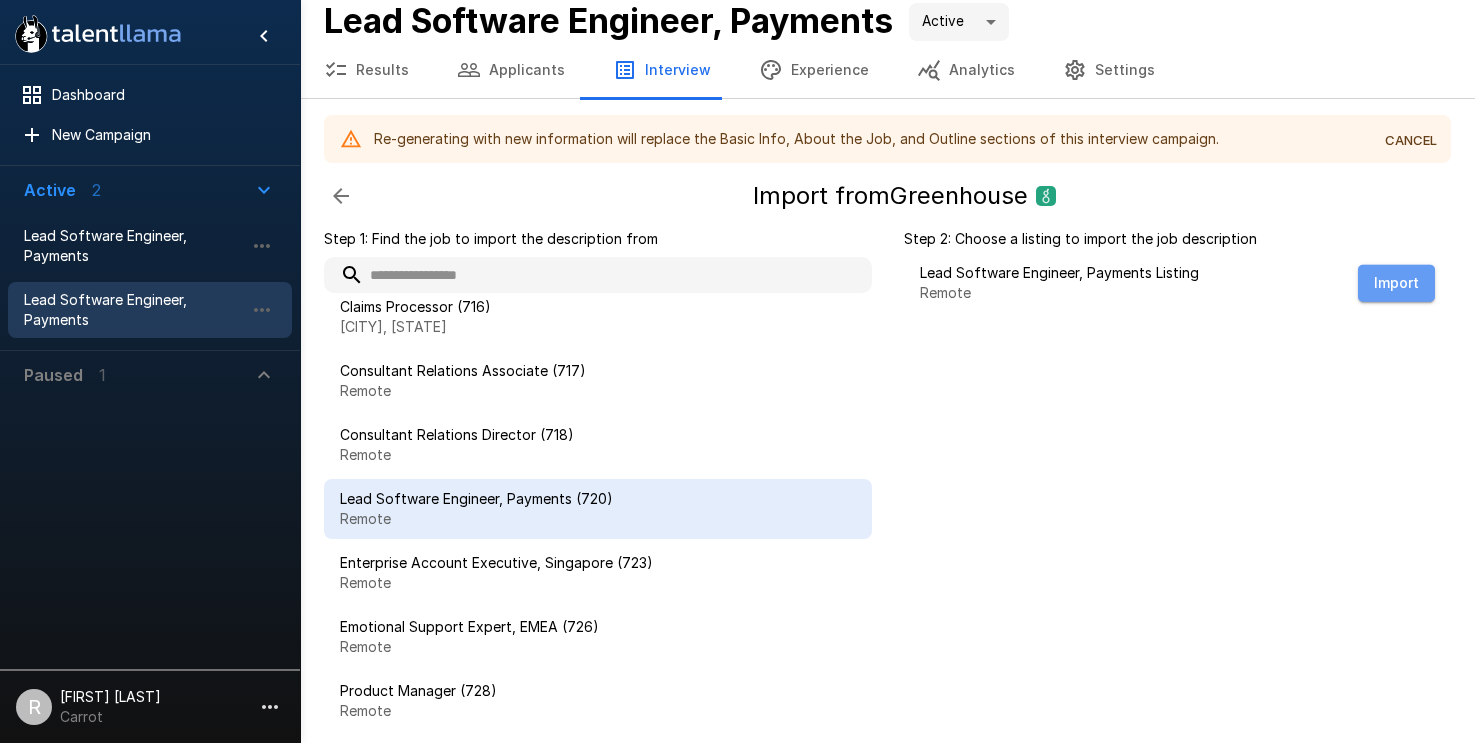 click on "Import" at bounding box center (1396, 283) 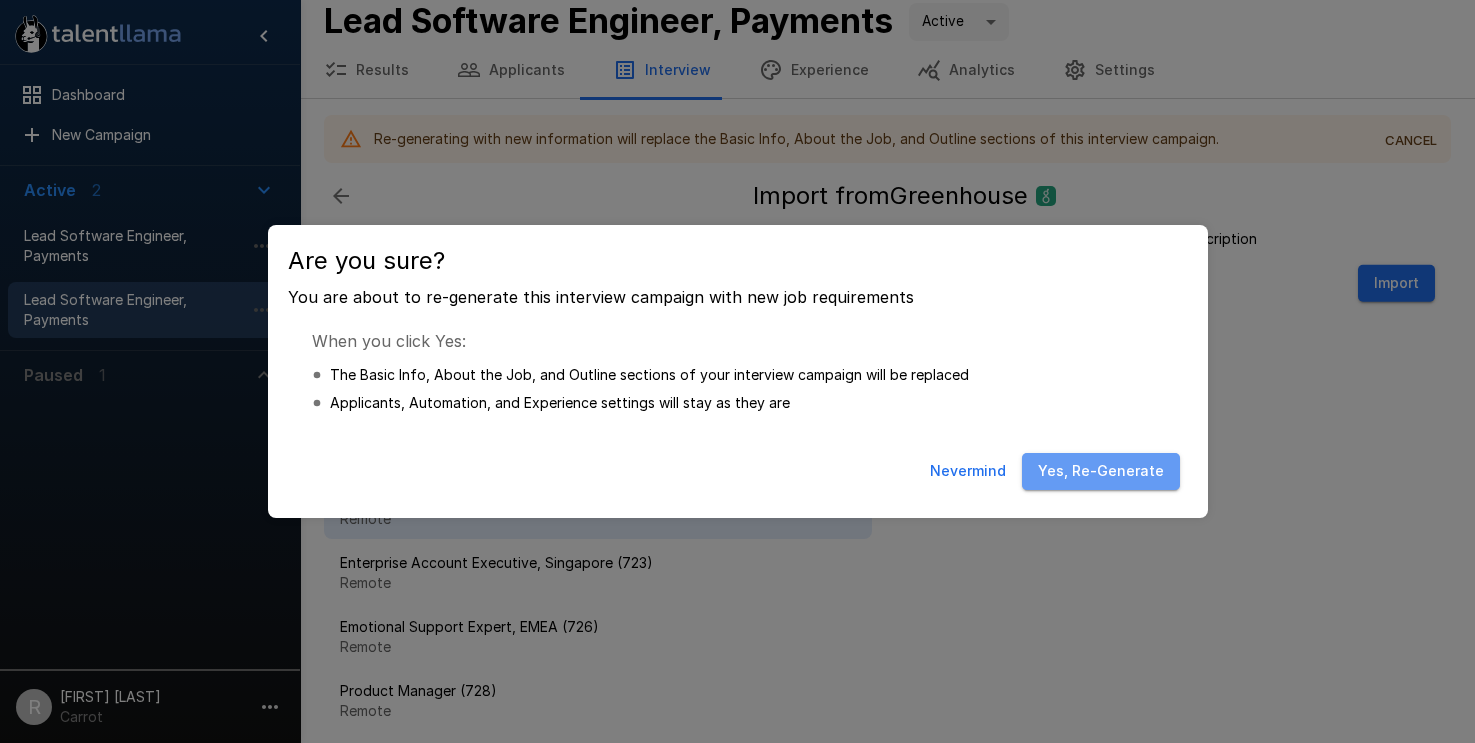 click on "Yes, Re-Generate" at bounding box center (1101, 471) 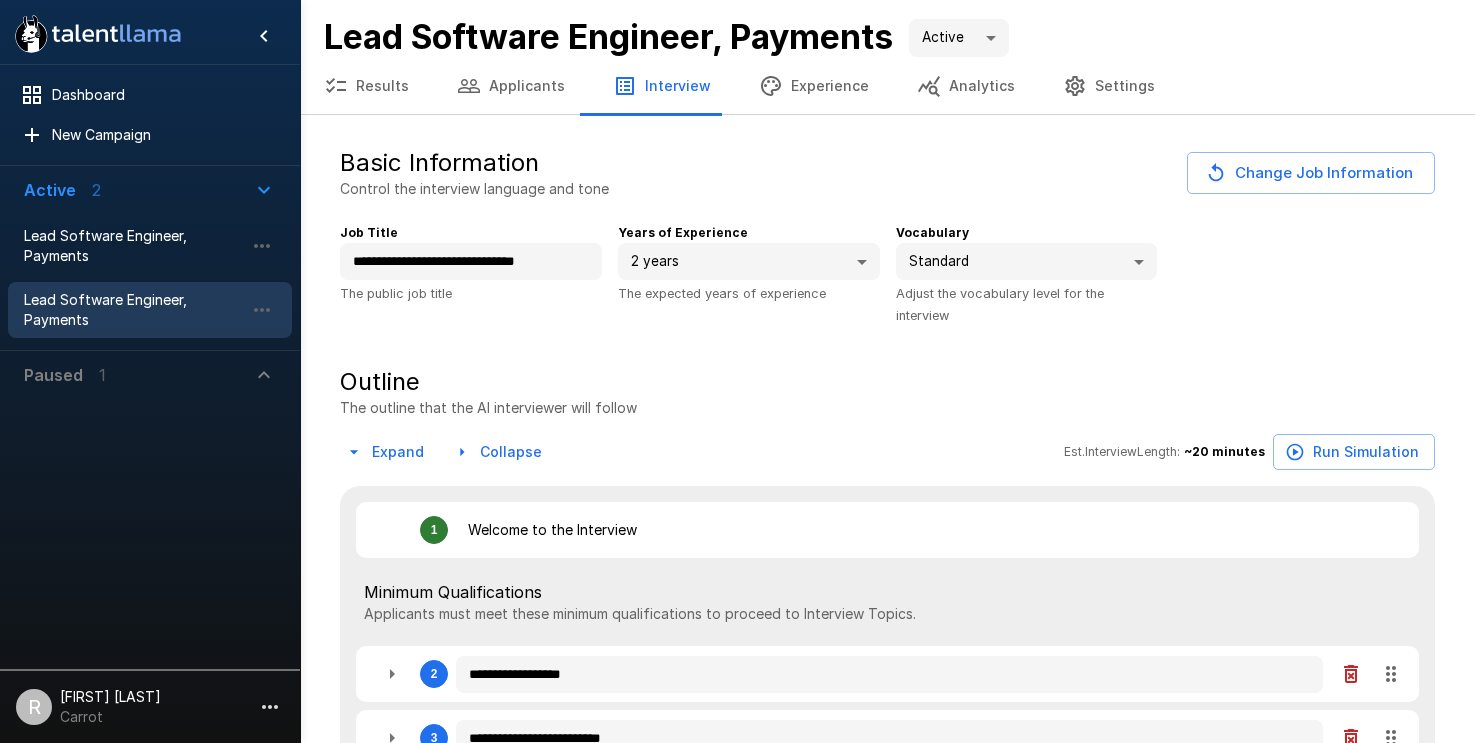 type on "*" 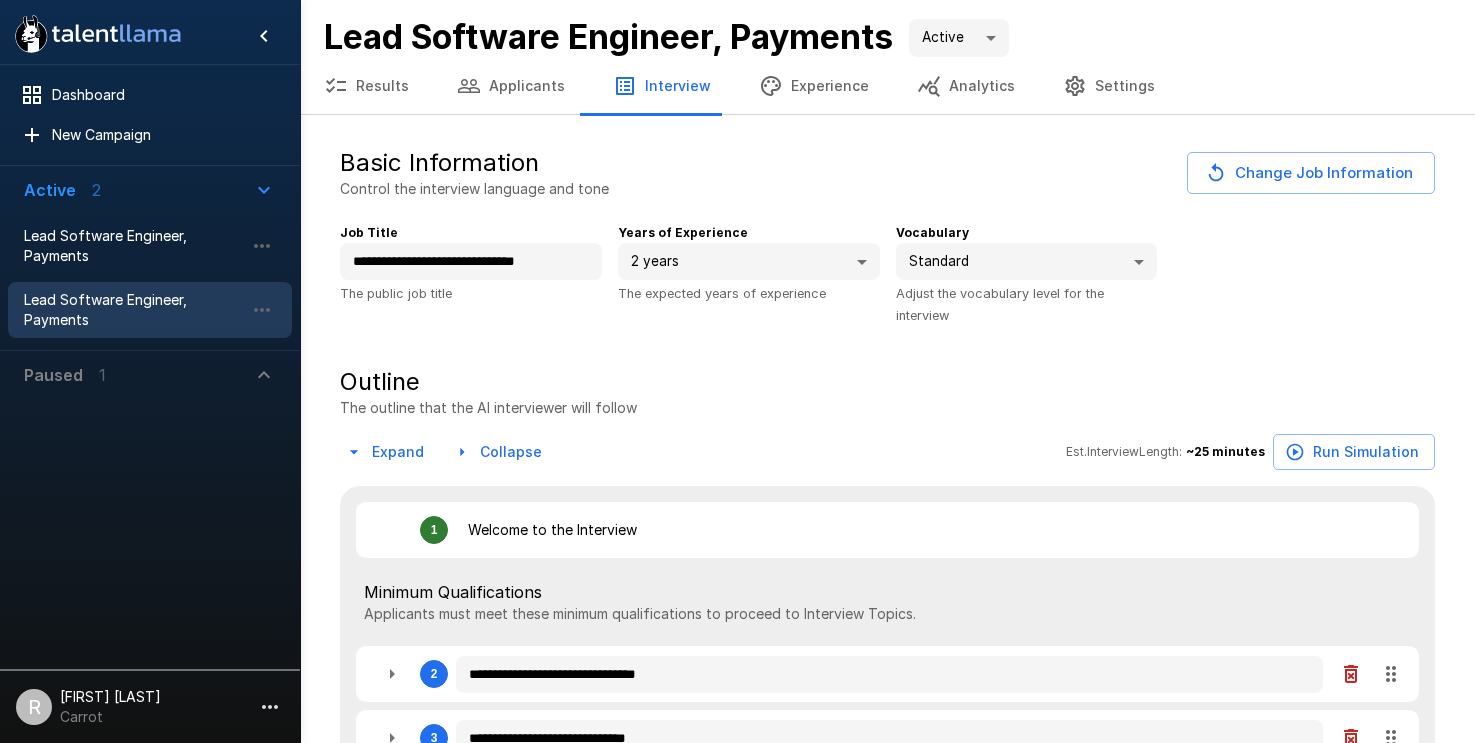type on "*" 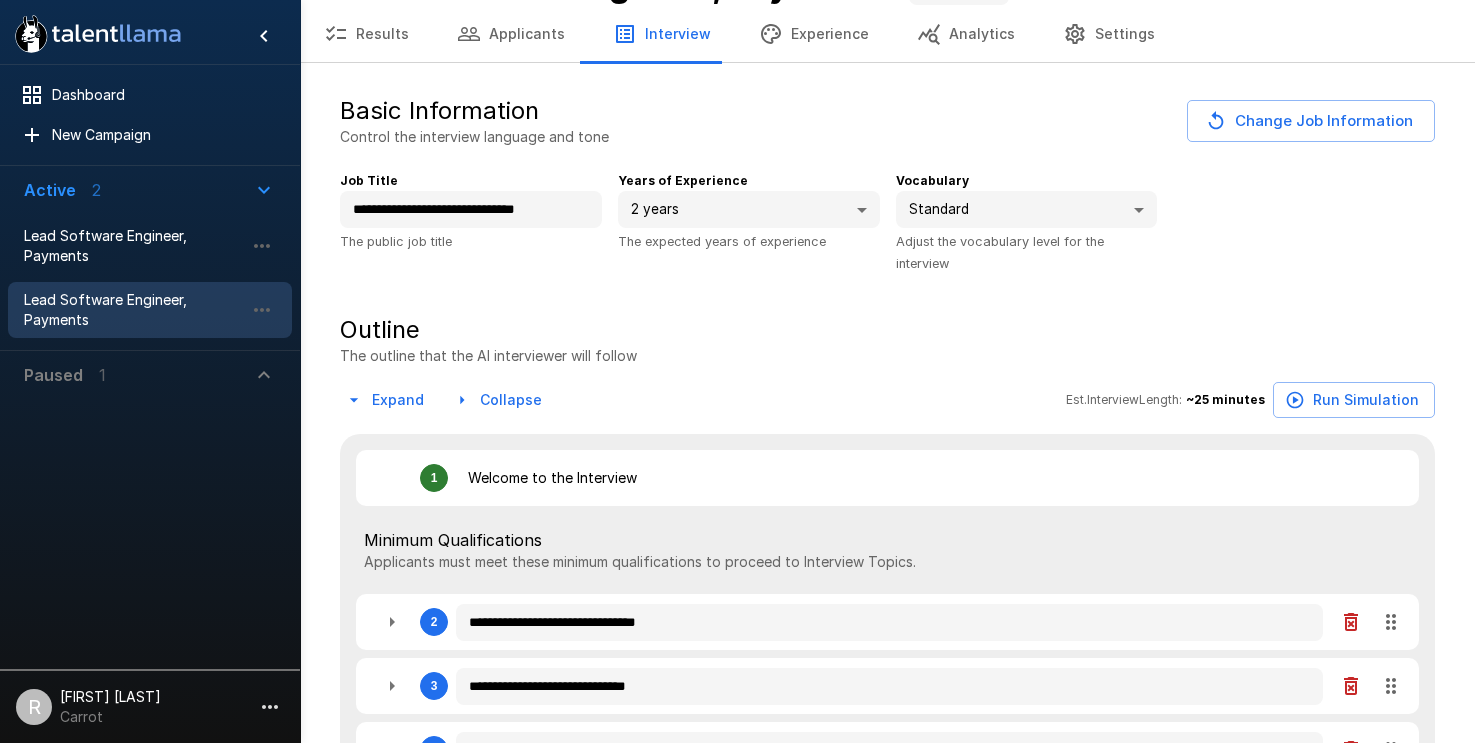 scroll, scrollTop: 54, scrollLeft: 0, axis: vertical 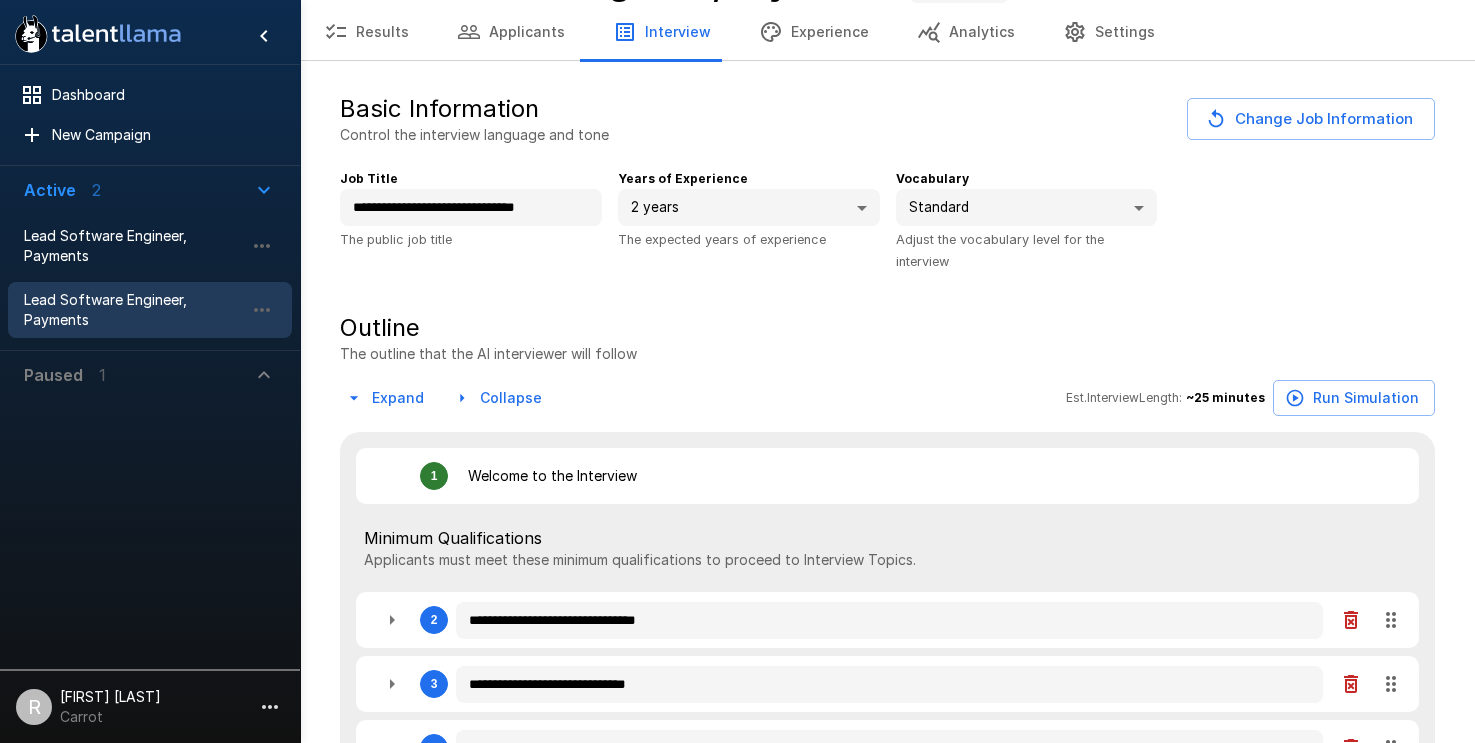 type on "*" 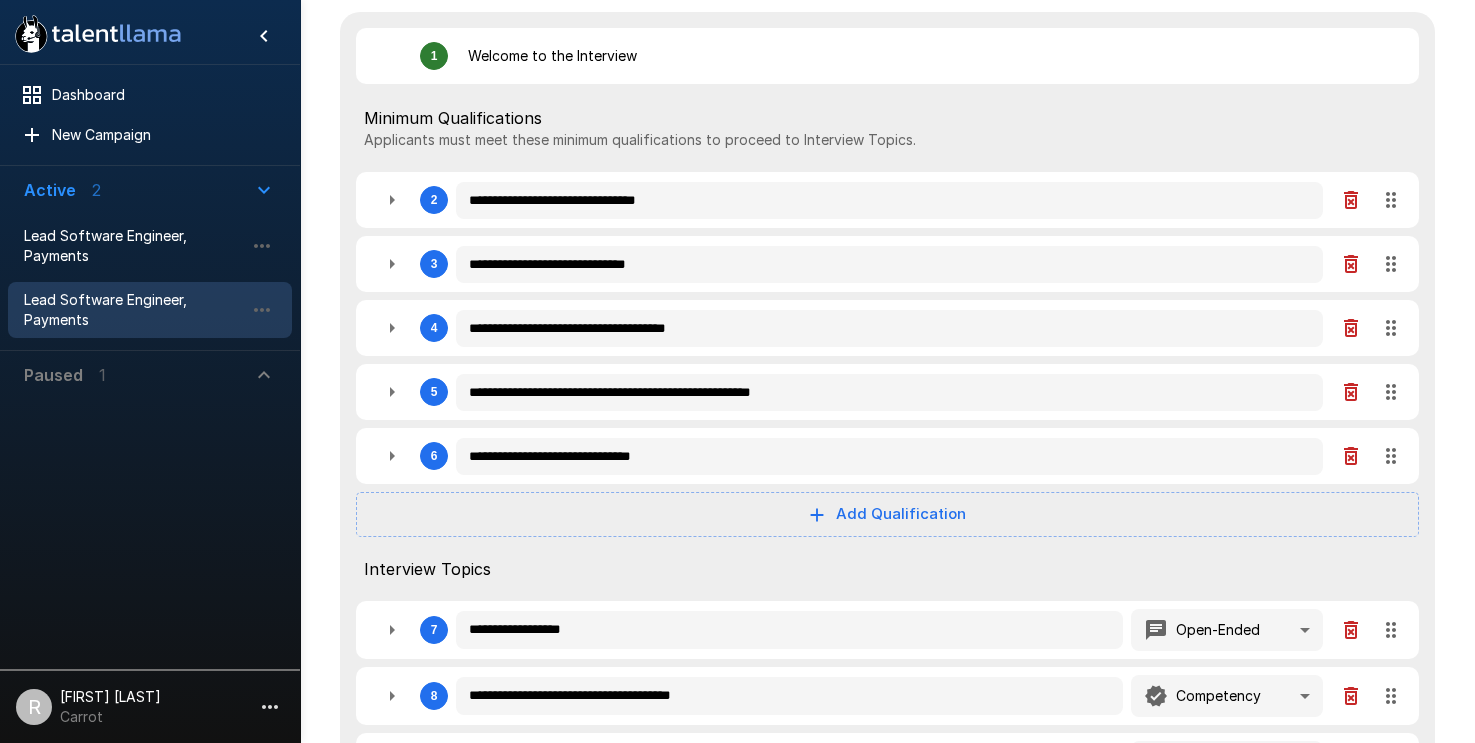 scroll, scrollTop: 475, scrollLeft: 0, axis: vertical 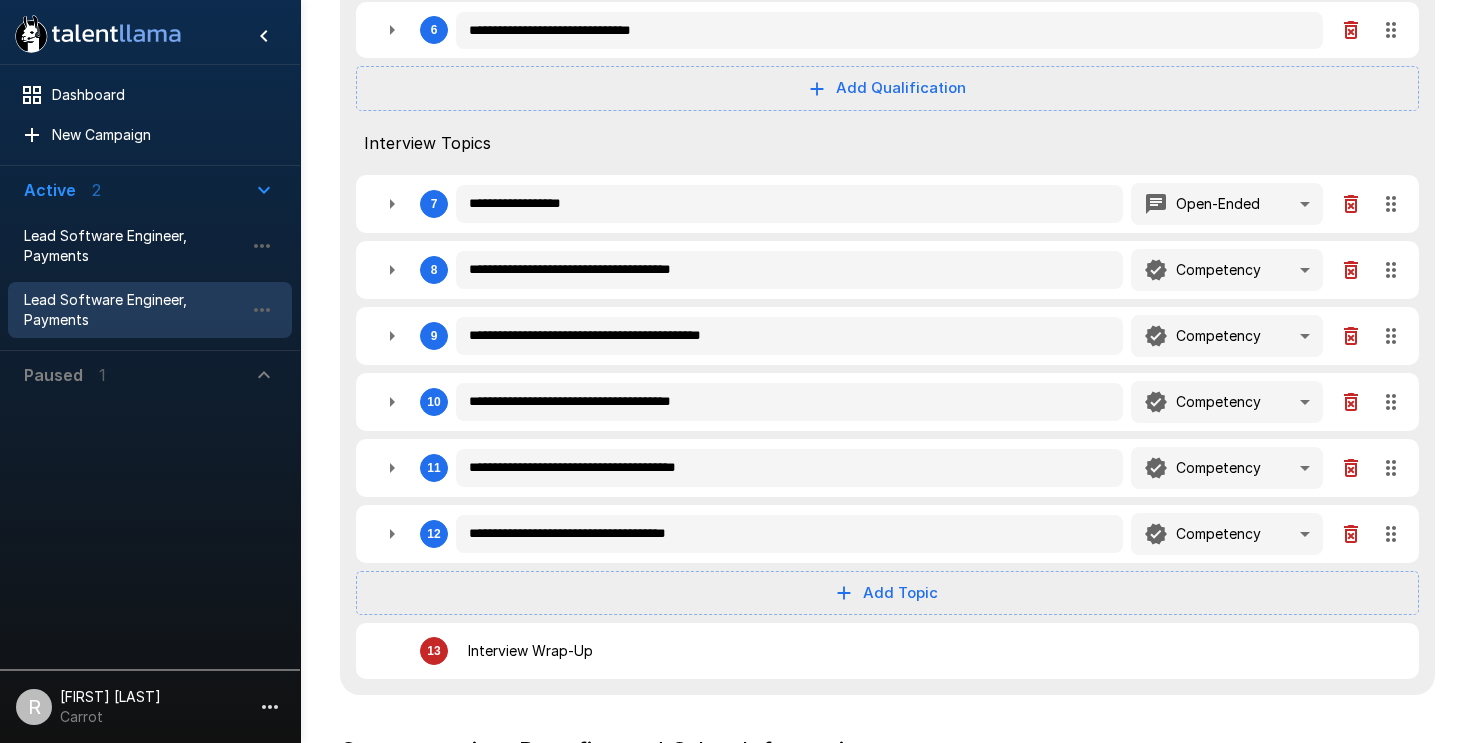 type on "*" 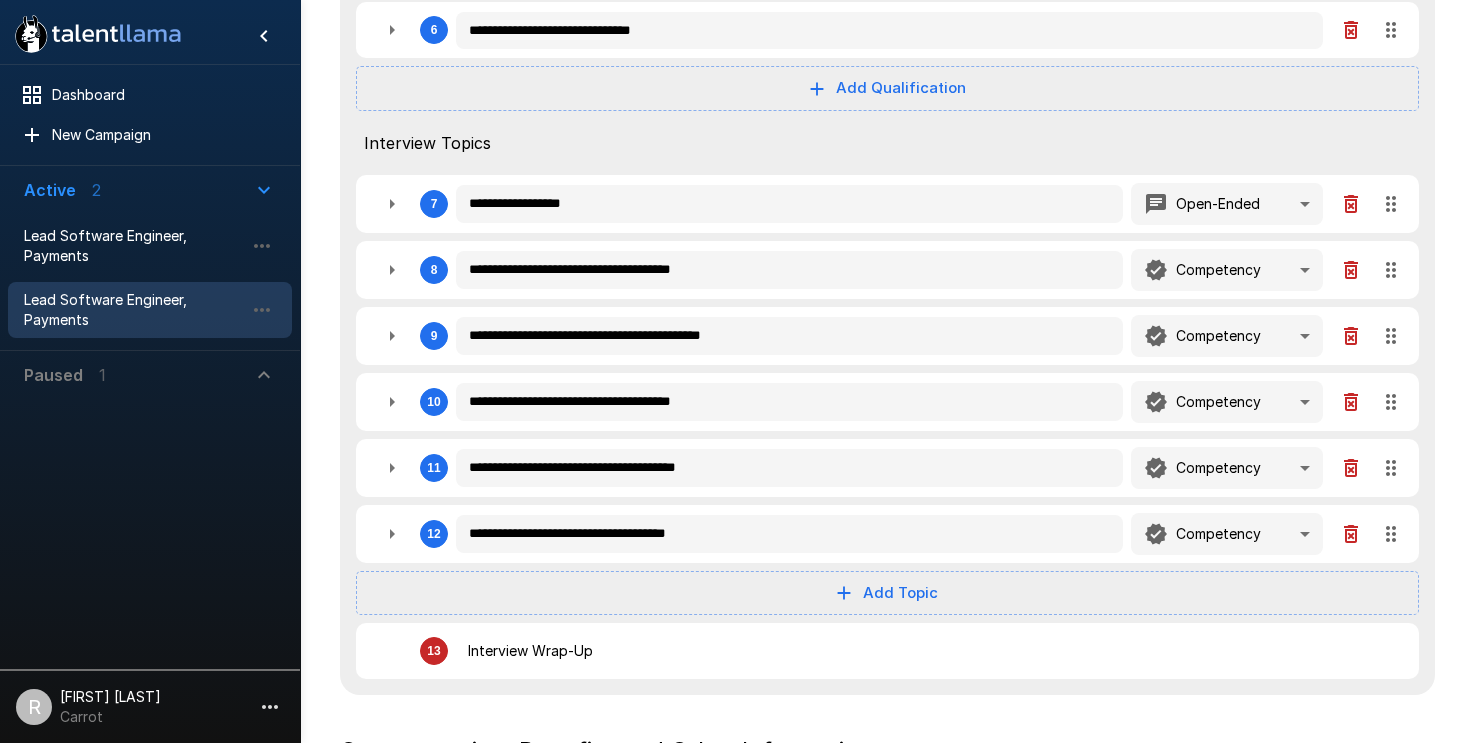 type on "*" 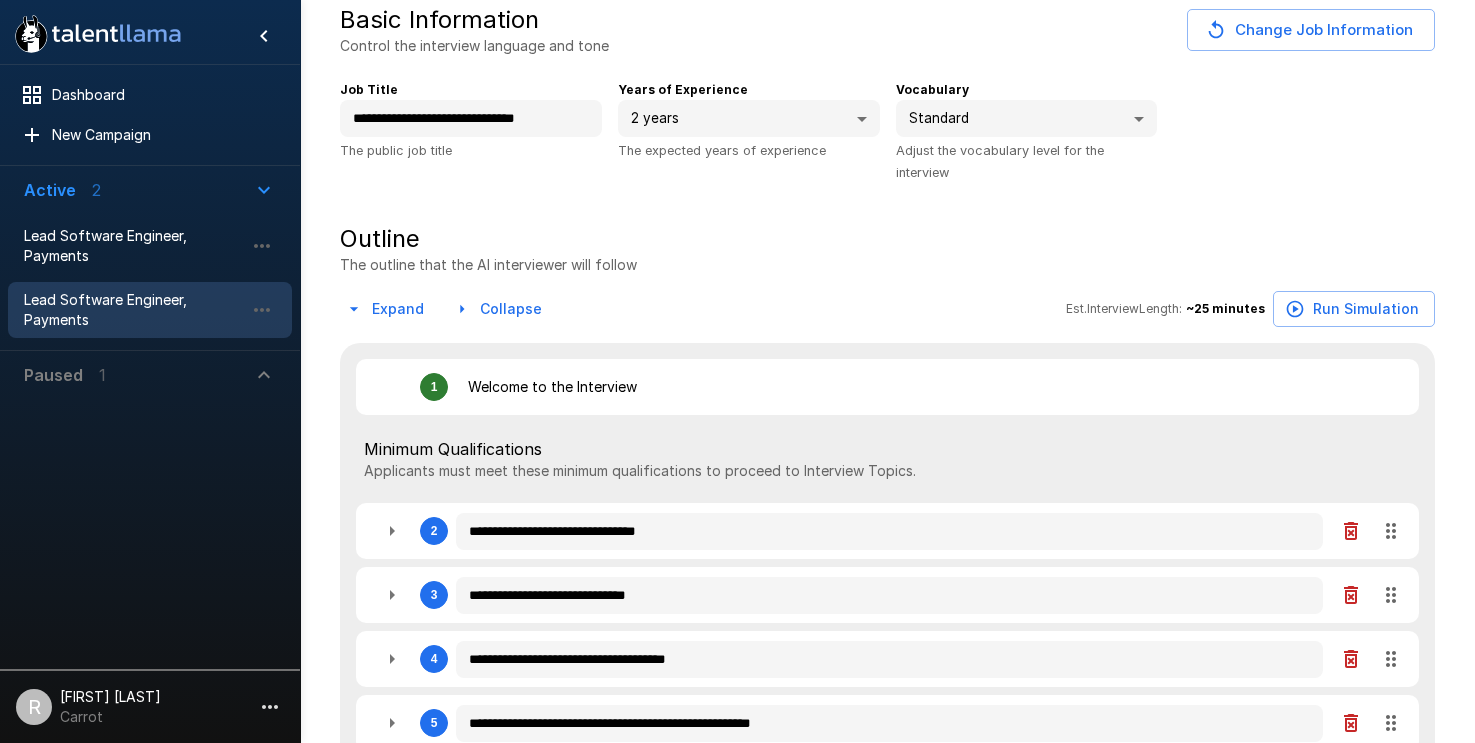 scroll, scrollTop: 0, scrollLeft: 0, axis: both 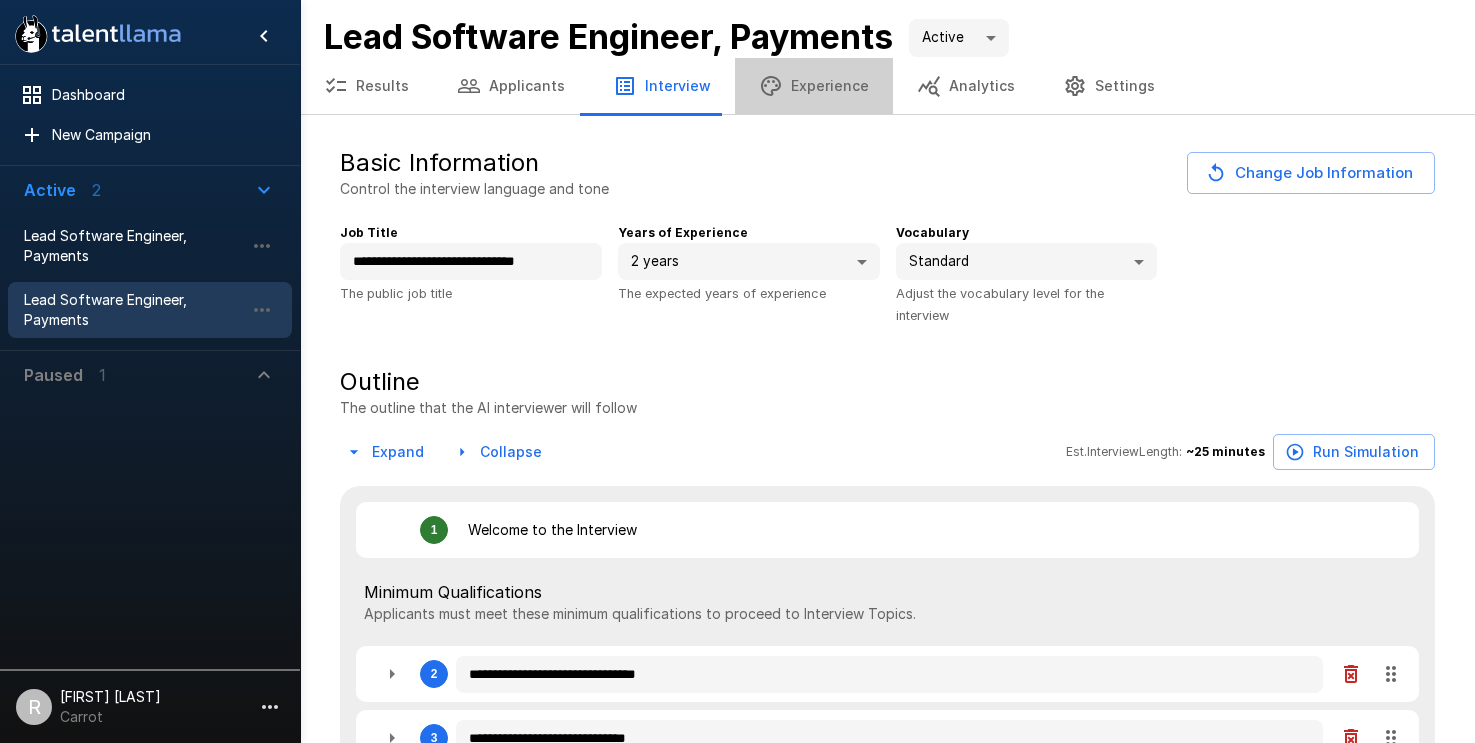 click on "Experience" at bounding box center (814, 86) 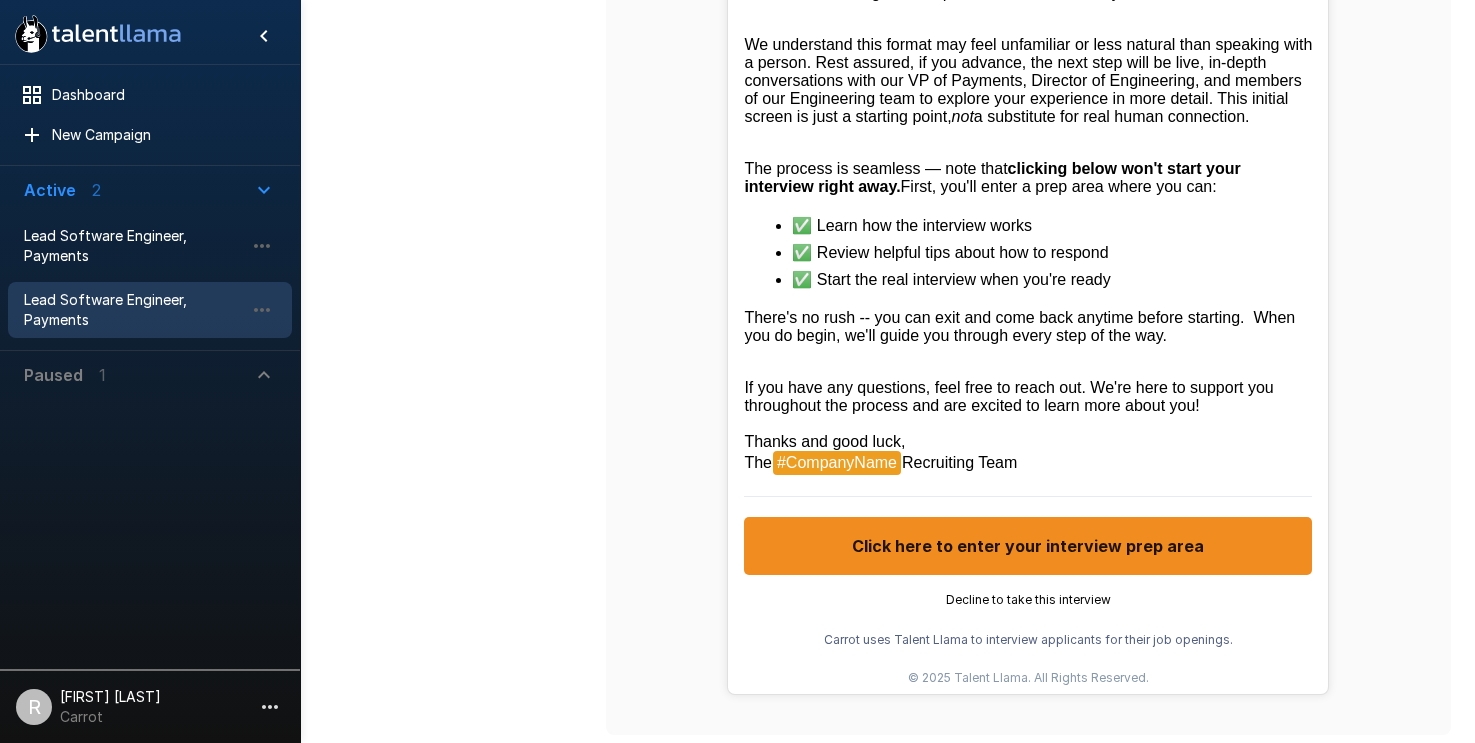 scroll, scrollTop: 1045, scrollLeft: 0, axis: vertical 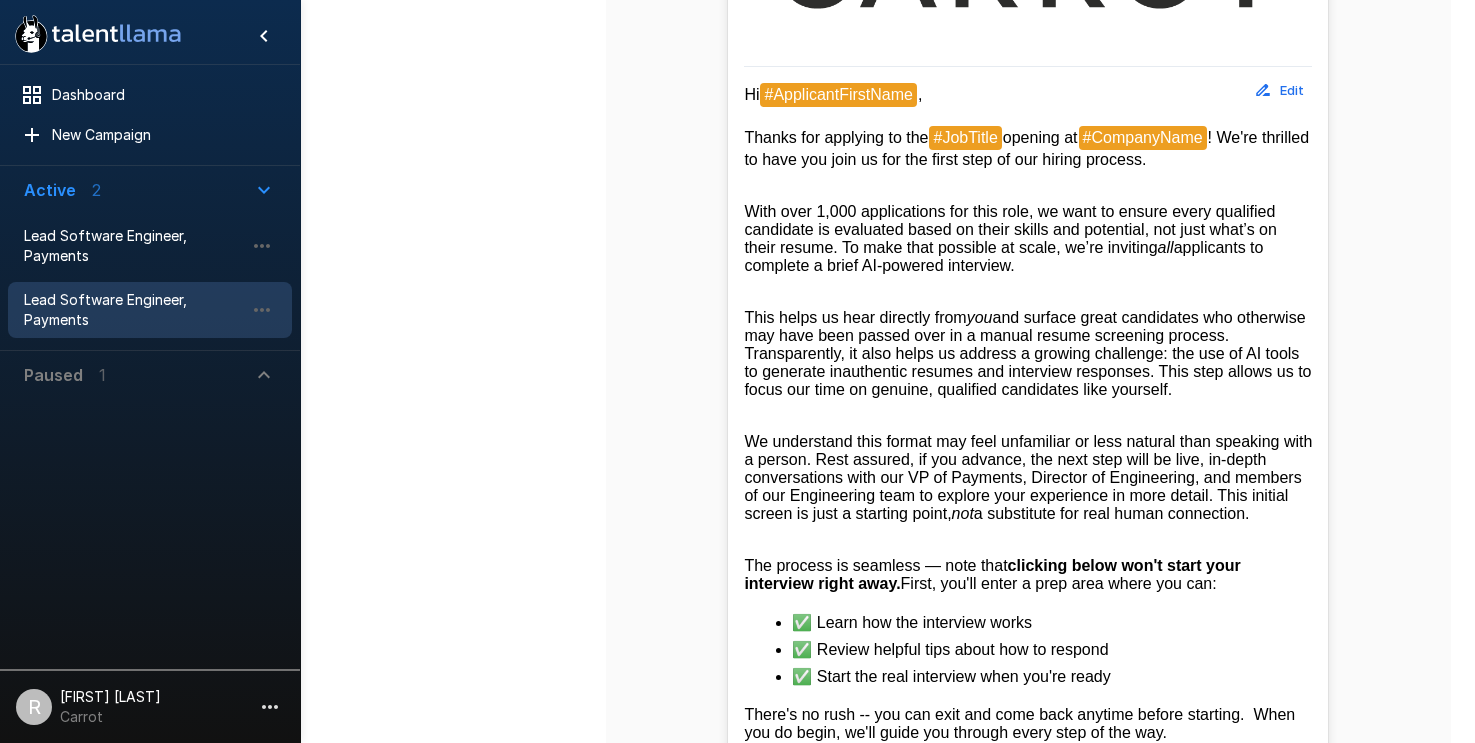 click on "Edit" at bounding box center (1280, 90) 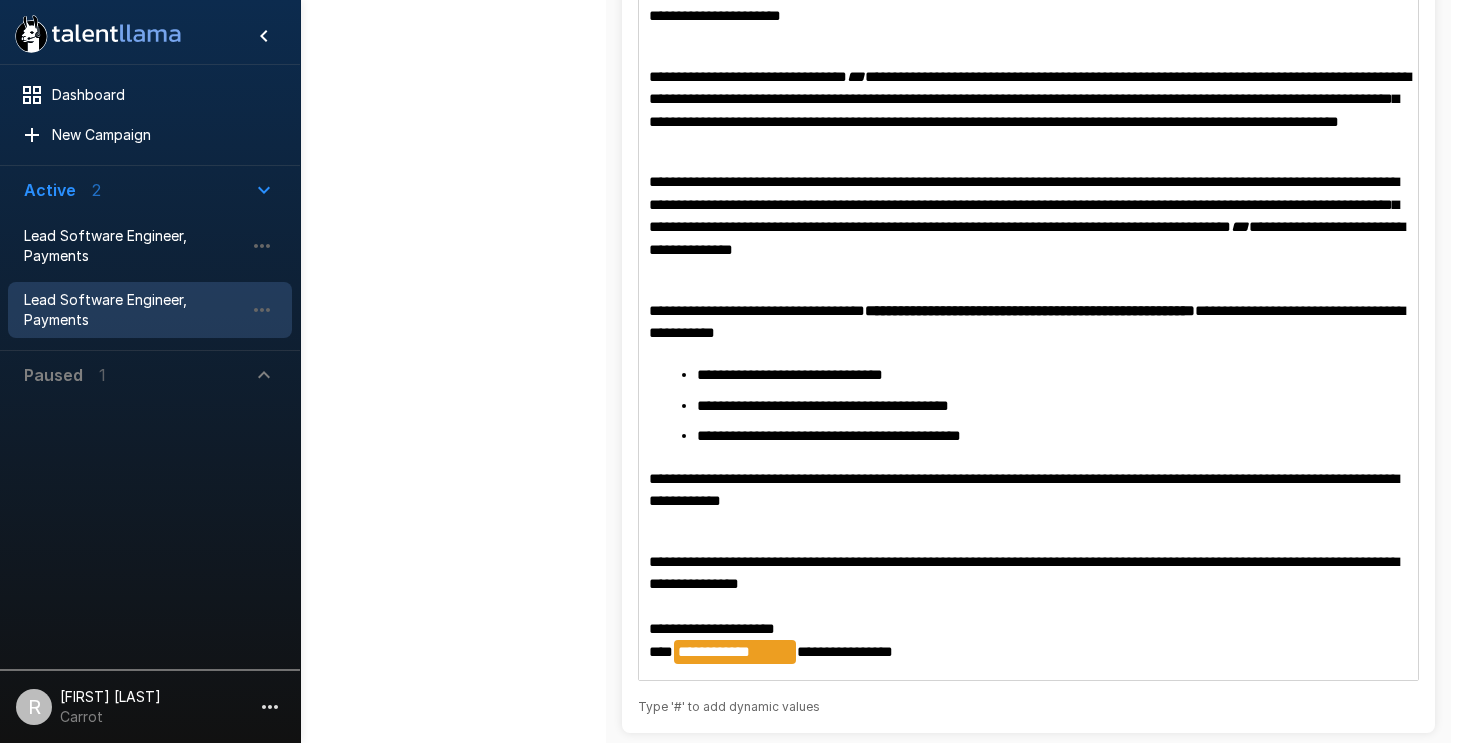 scroll, scrollTop: 572, scrollLeft: 0, axis: vertical 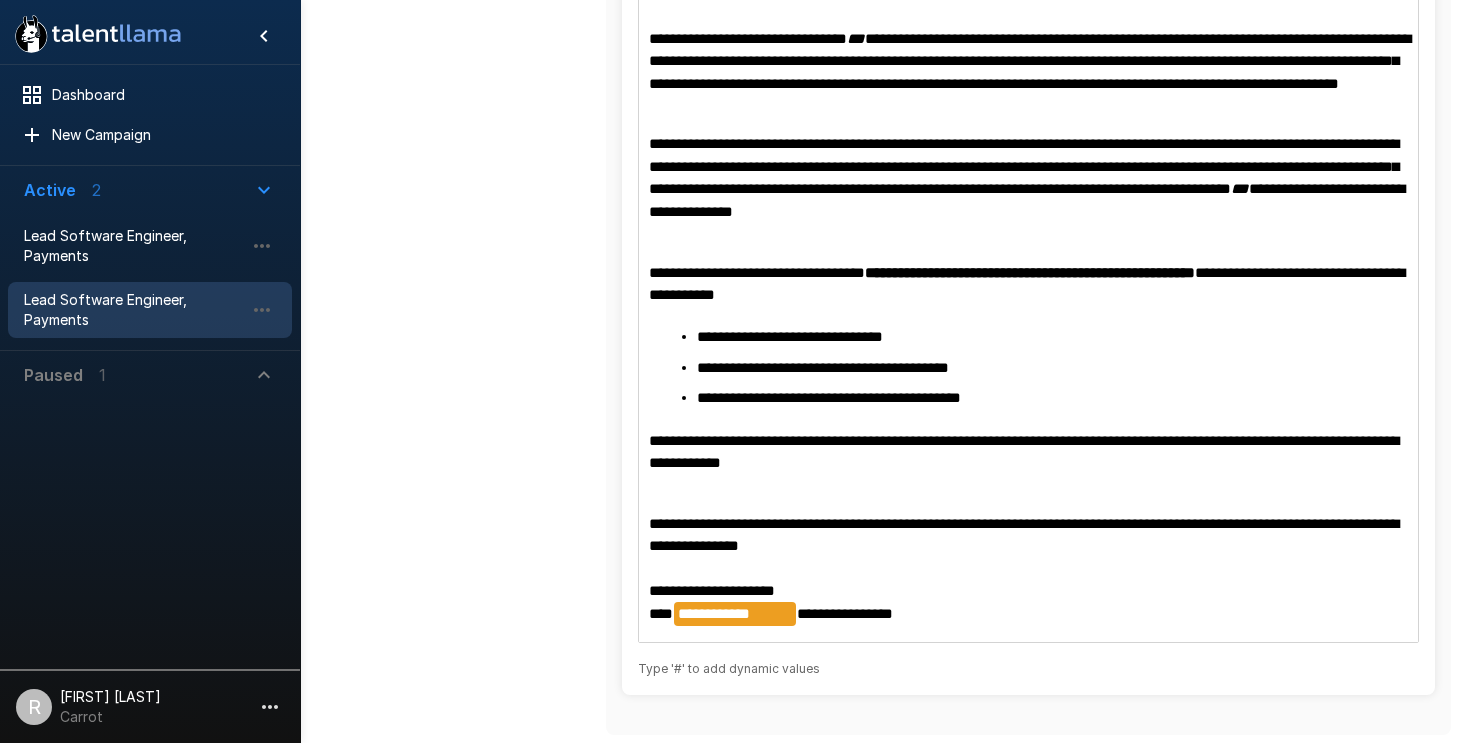 click on "**********" at bounding box center [845, 613] 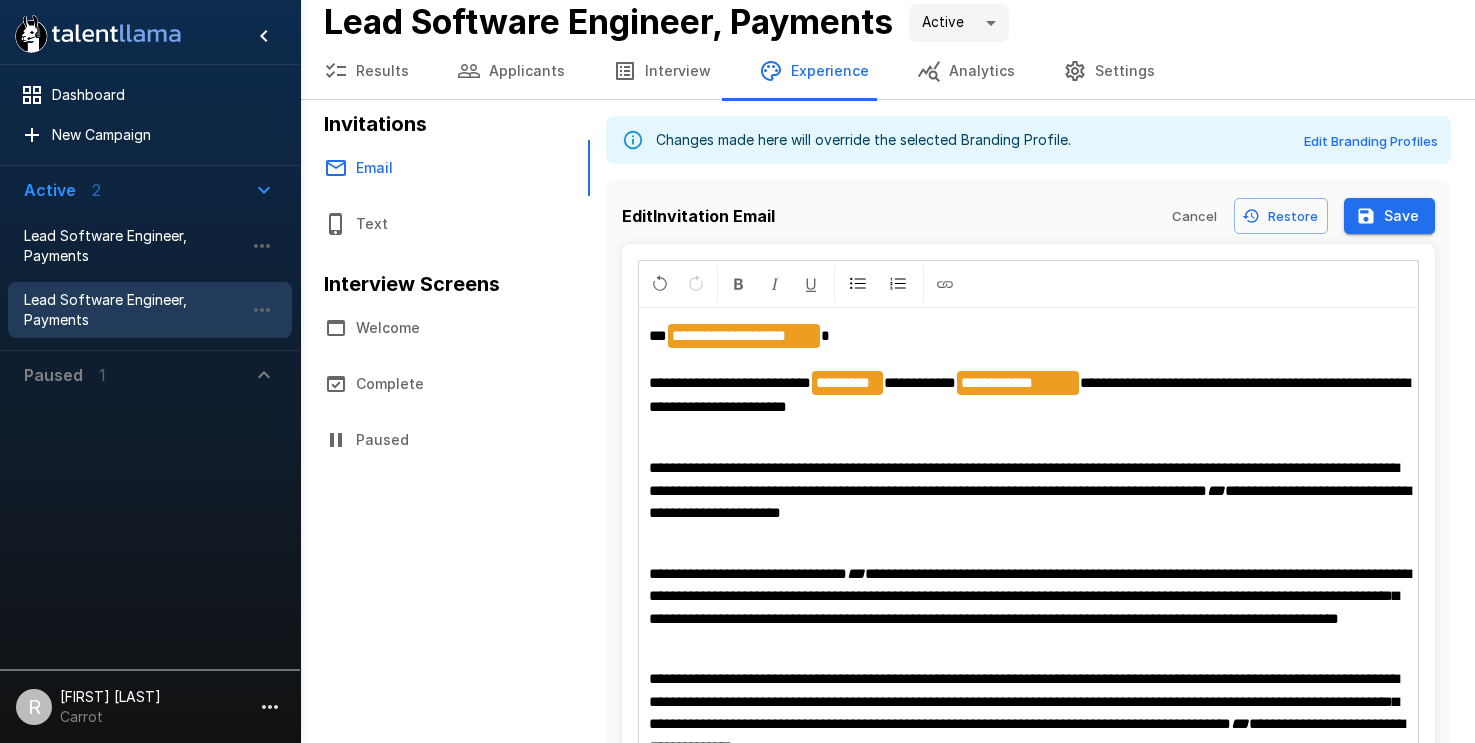 scroll, scrollTop: 0, scrollLeft: 0, axis: both 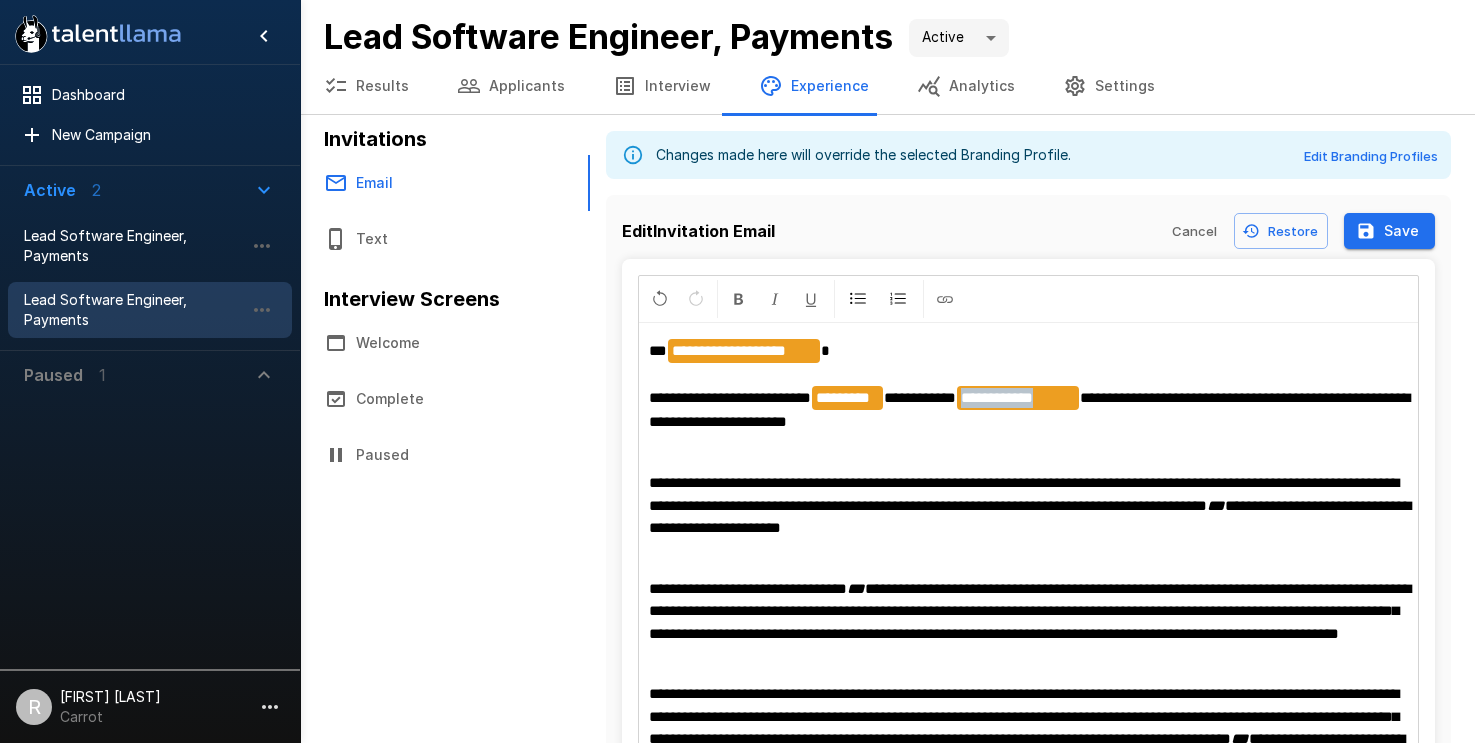 drag, startPoint x: 1109, startPoint y: 395, endPoint x: 1009, endPoint y: 397, distance: 100.02 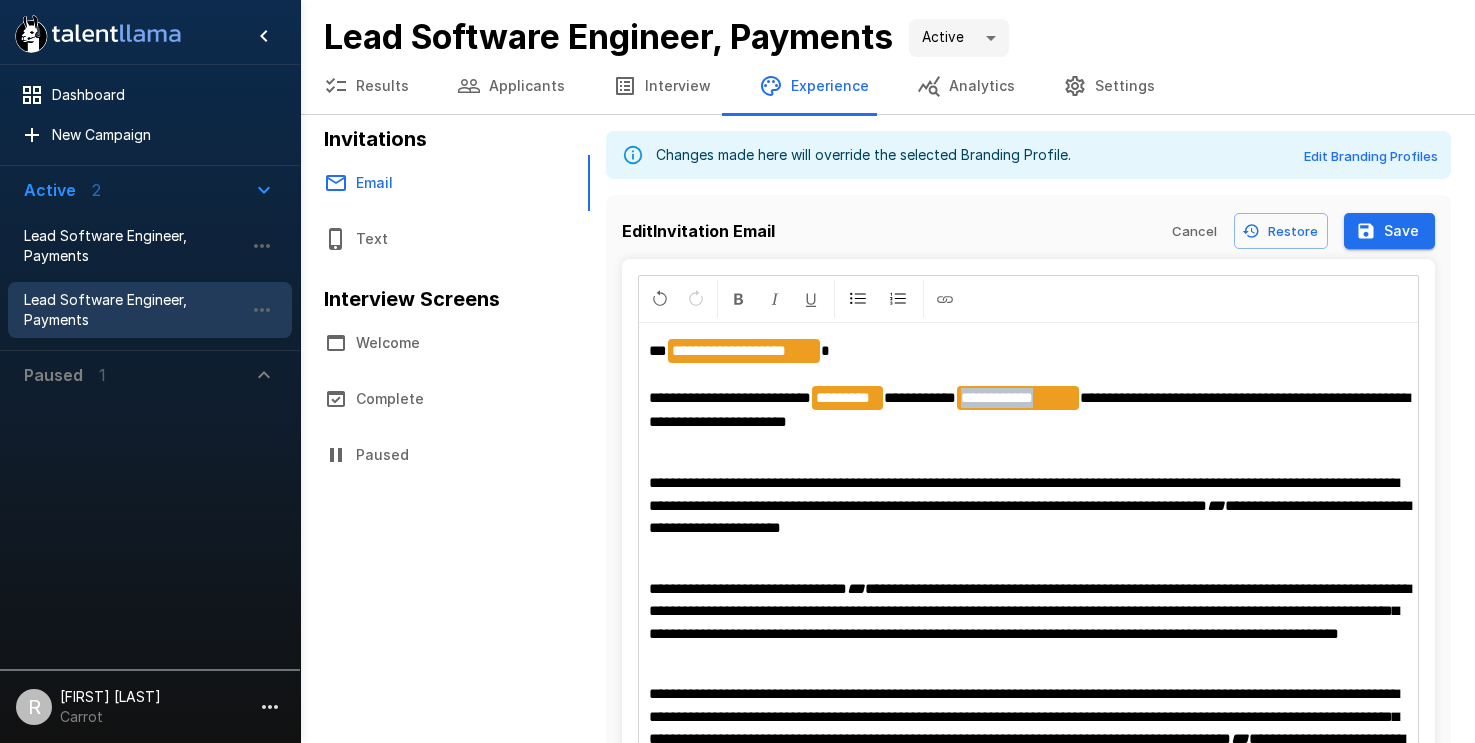click on "**********" at bounding box center (1028, 386) 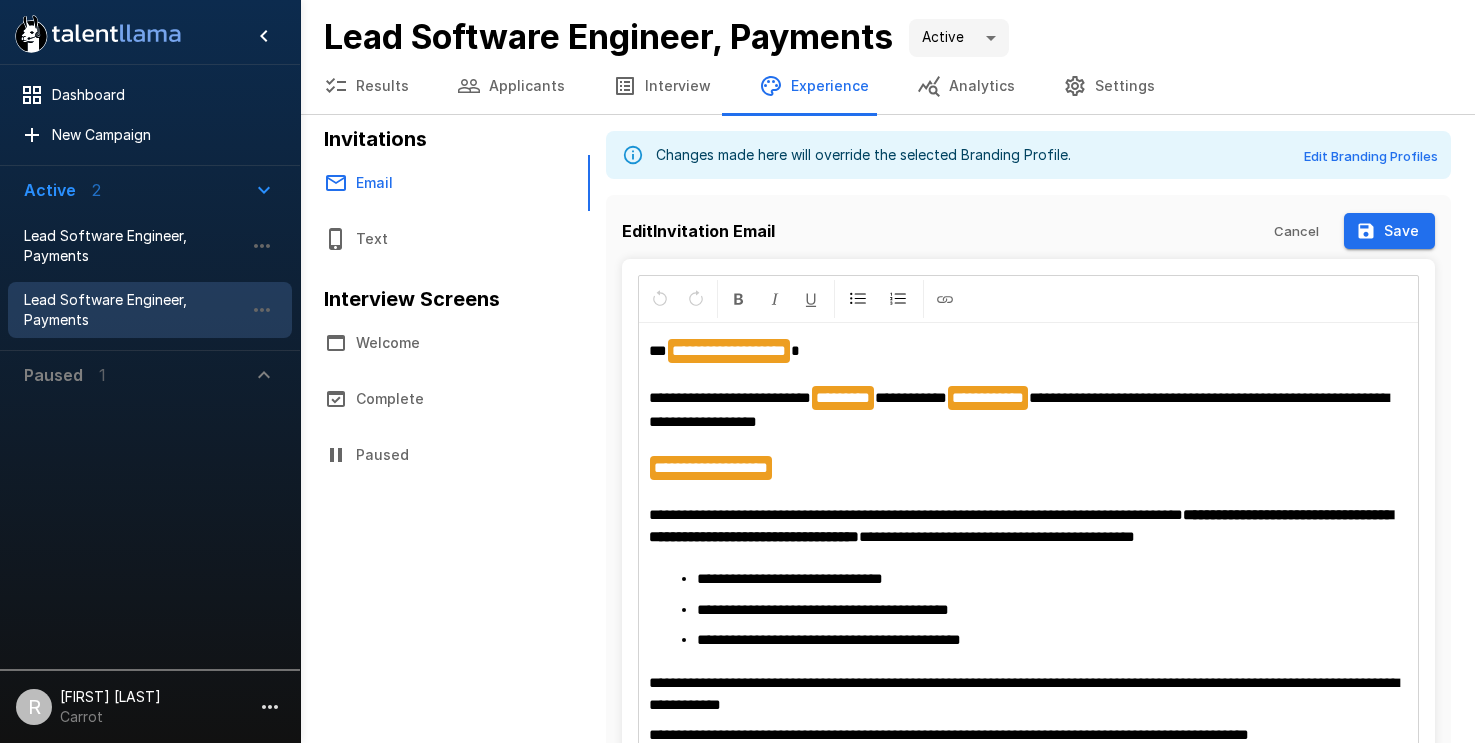 scroll, scrollTop: 38, scrollLeft: 0, axis: vertical 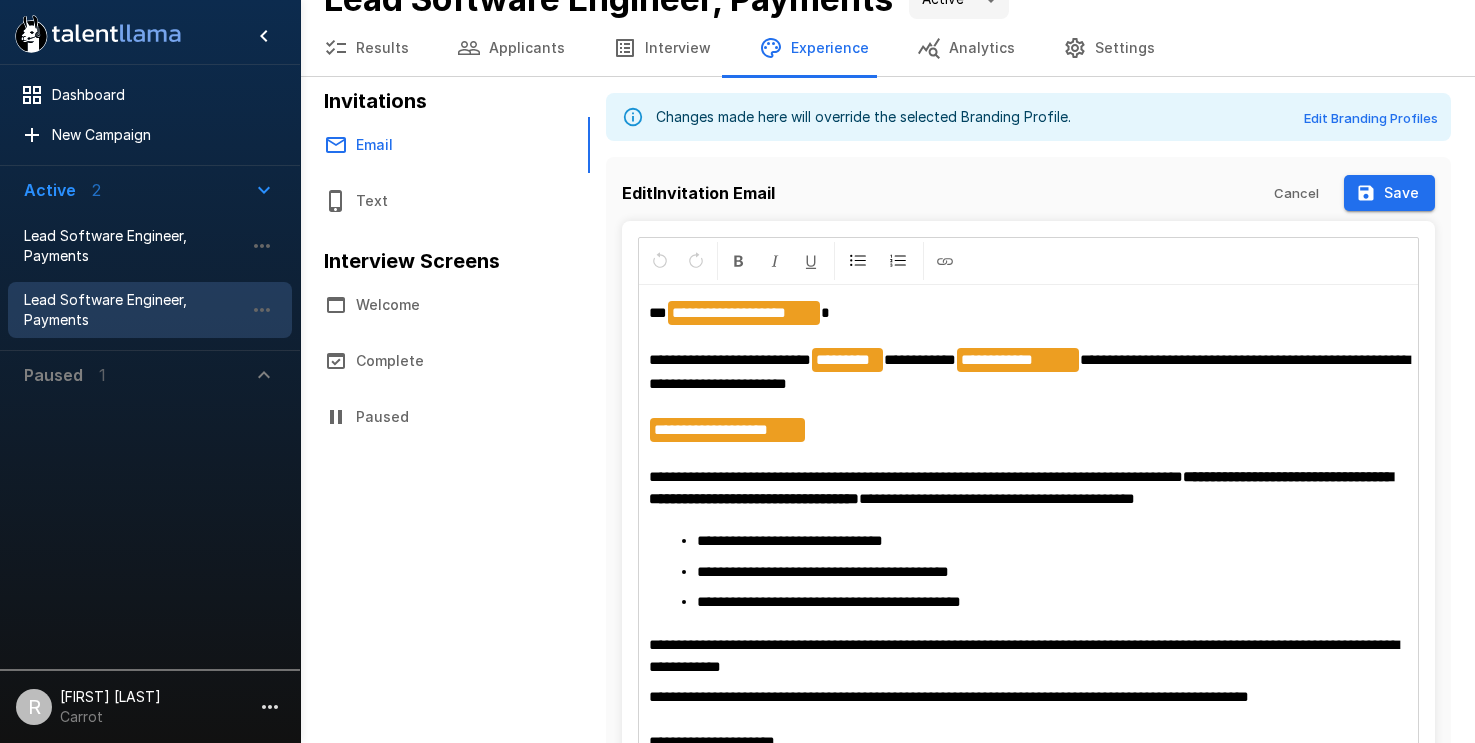 click on "Cancel" at bounding box center (1296, 193) 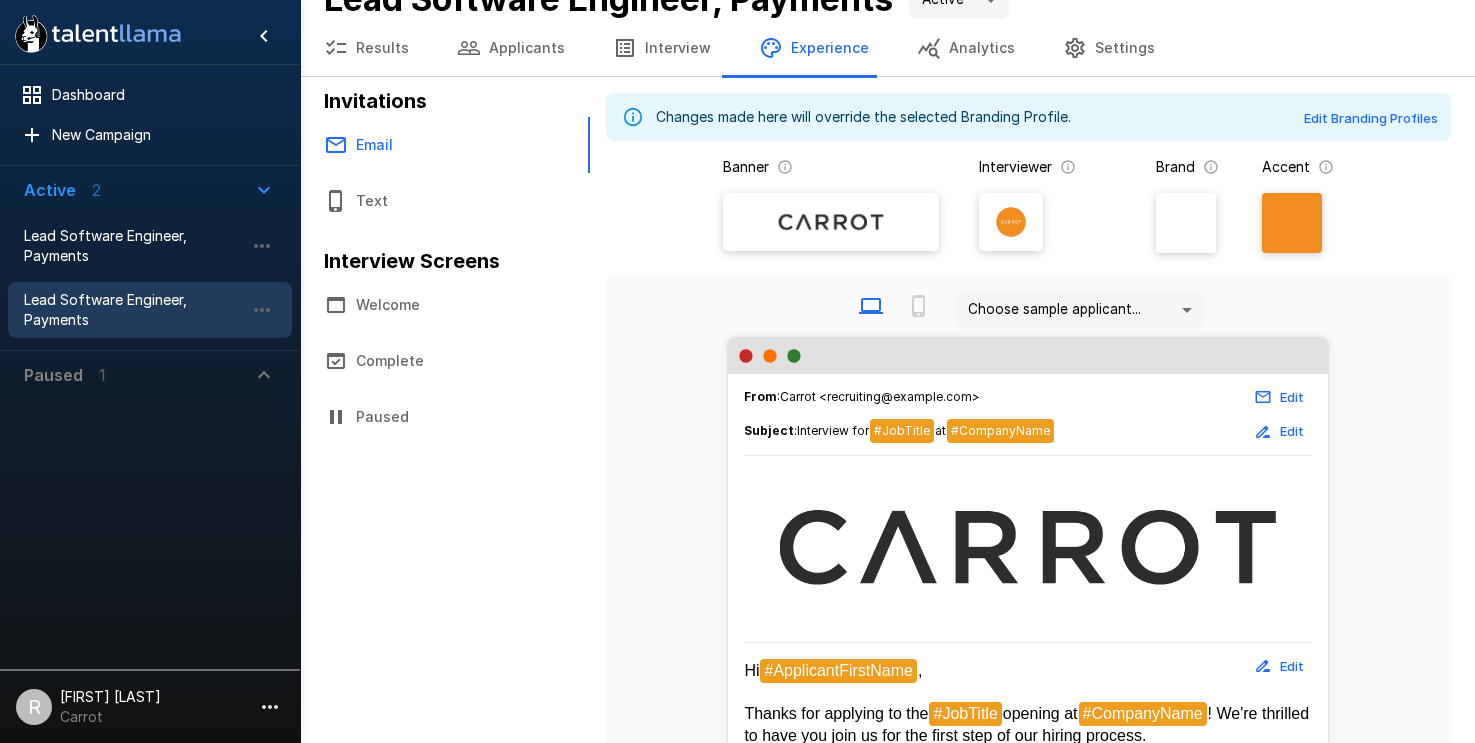 click on "Lead Software Engineer, Payments" at bounding box center [134, 310] 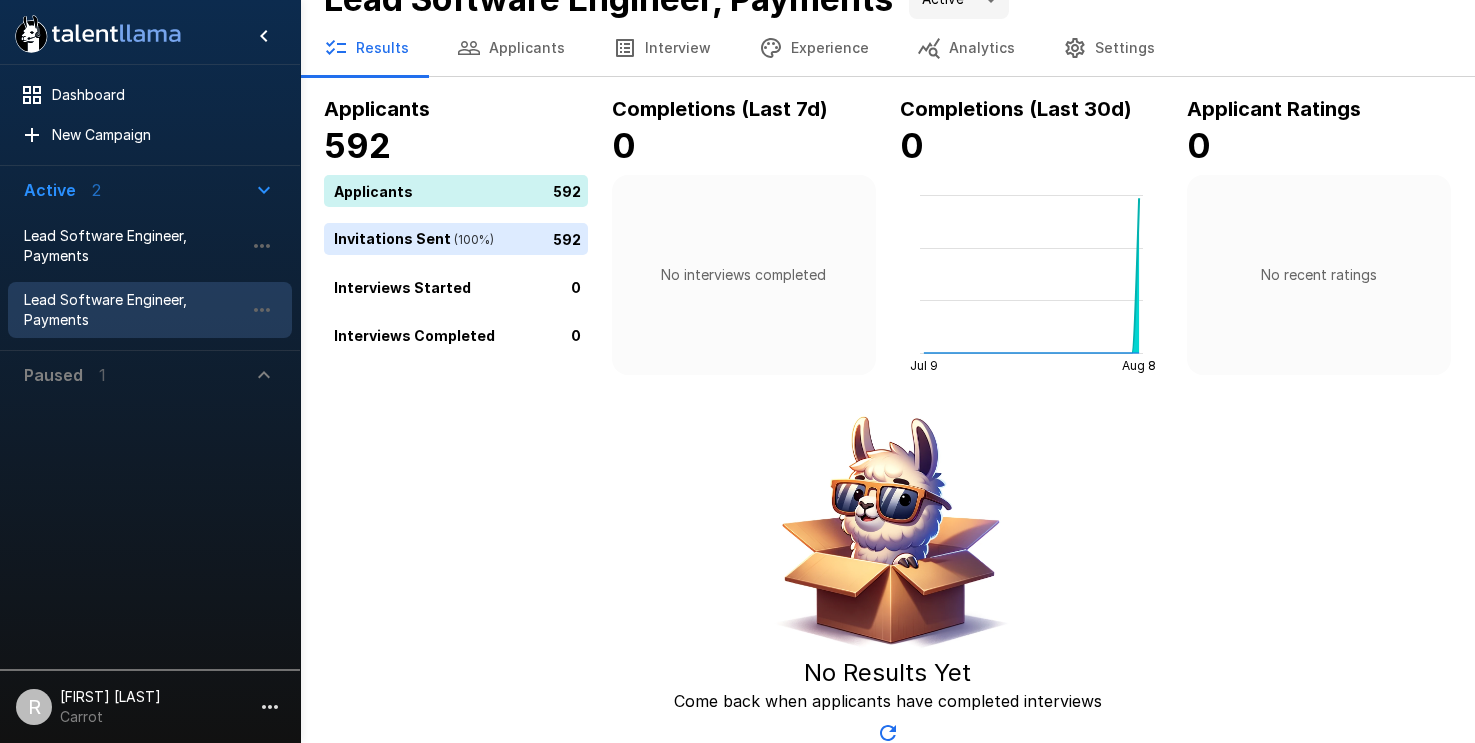 scroll, scrollTop: 0, scrollLeft: 0, axis: both 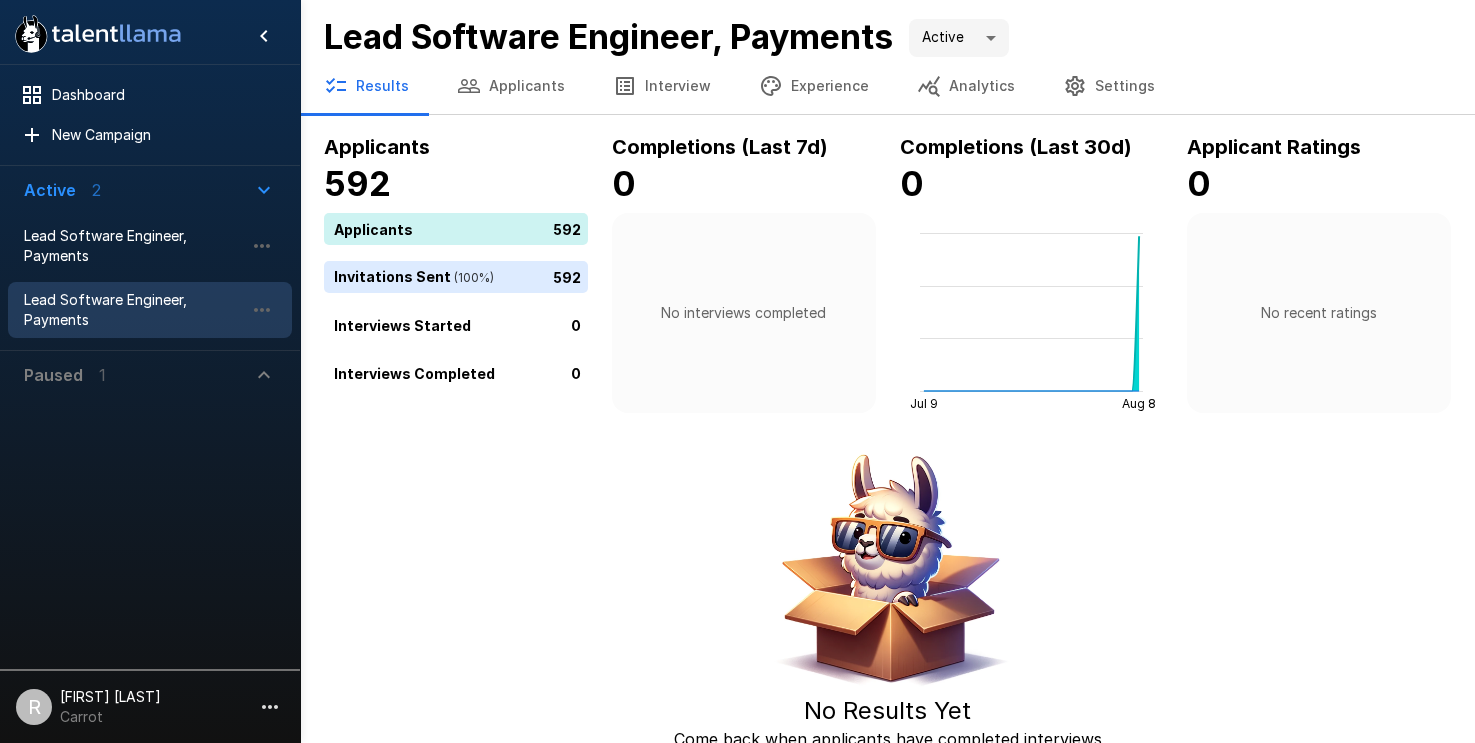 click on "Interview" at bounding box center [662, 86] 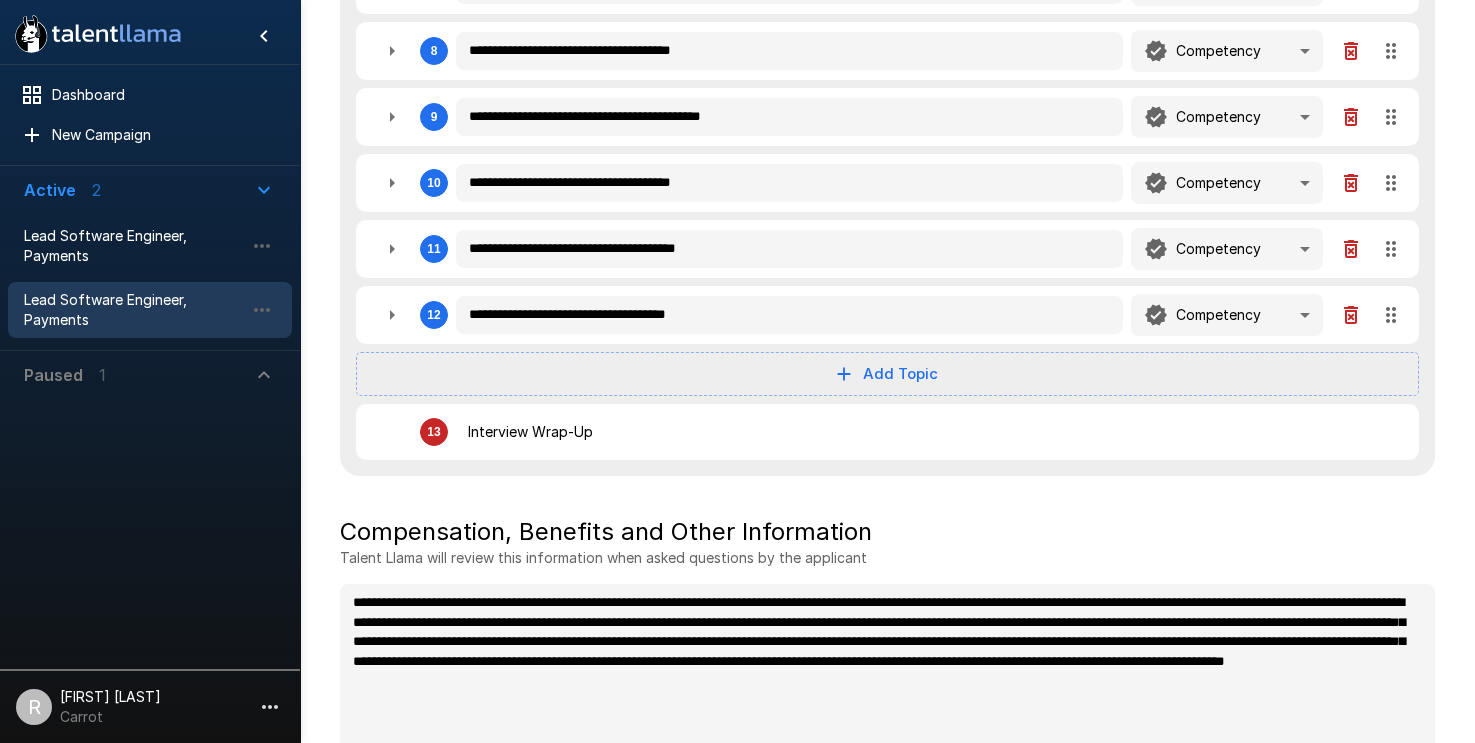 scroll, scrollTop: 1121, scrollLeft: 0, axis: vertical 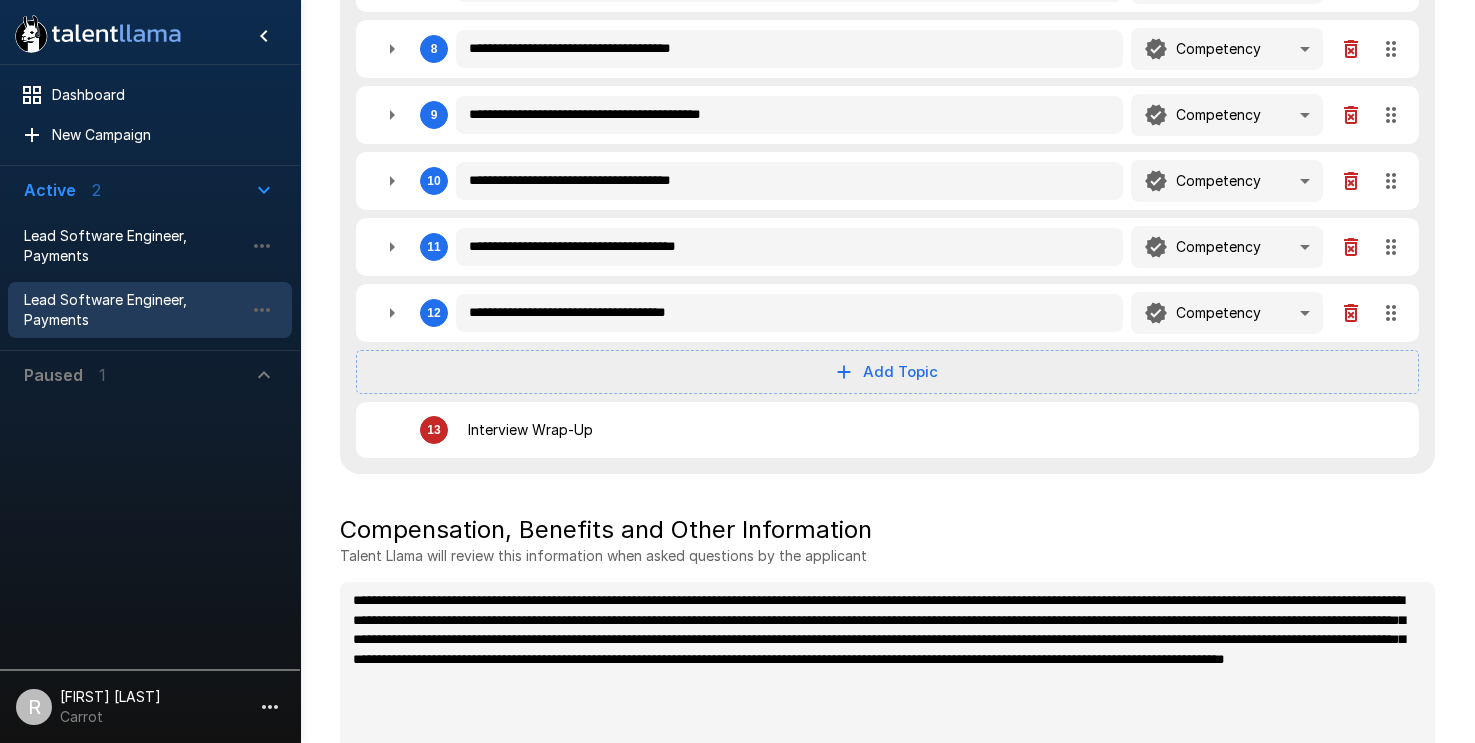 click 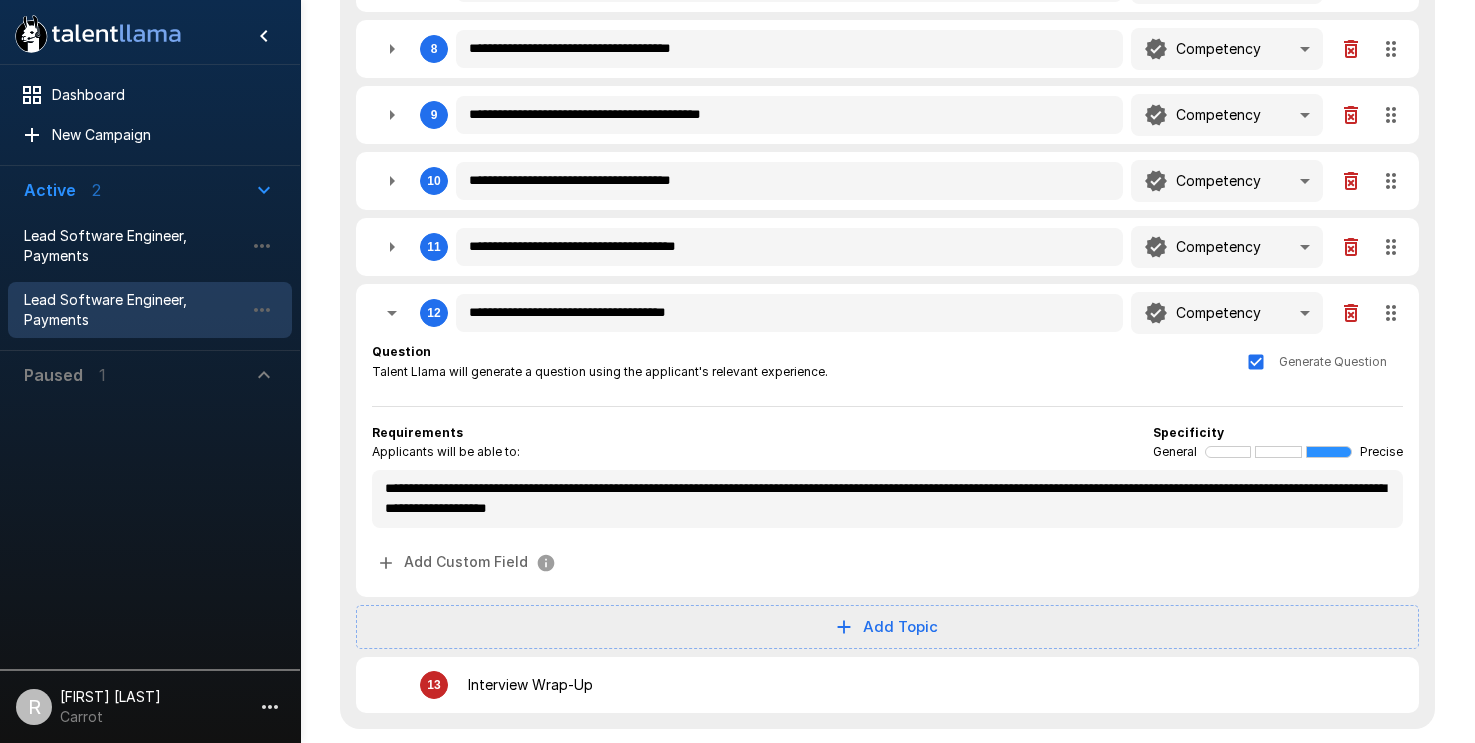 click 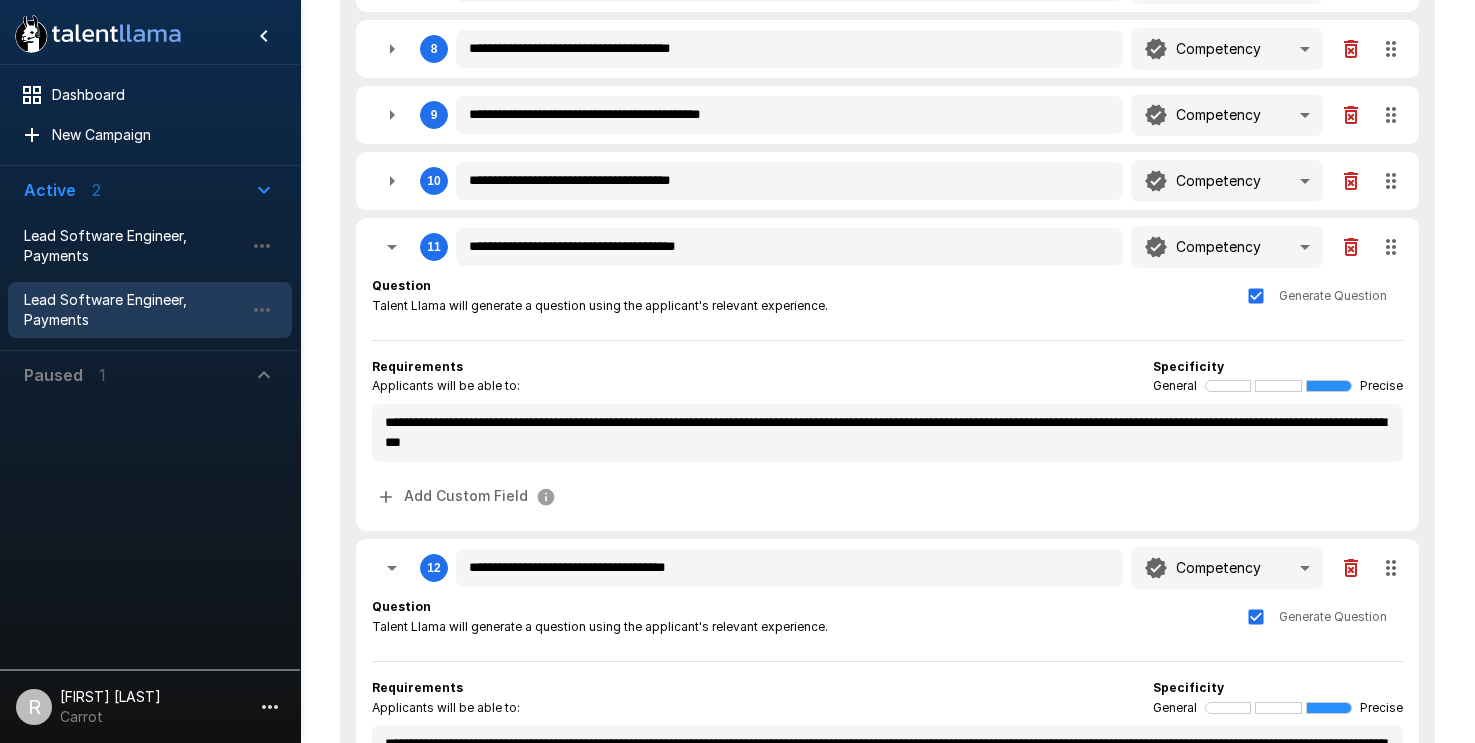 click 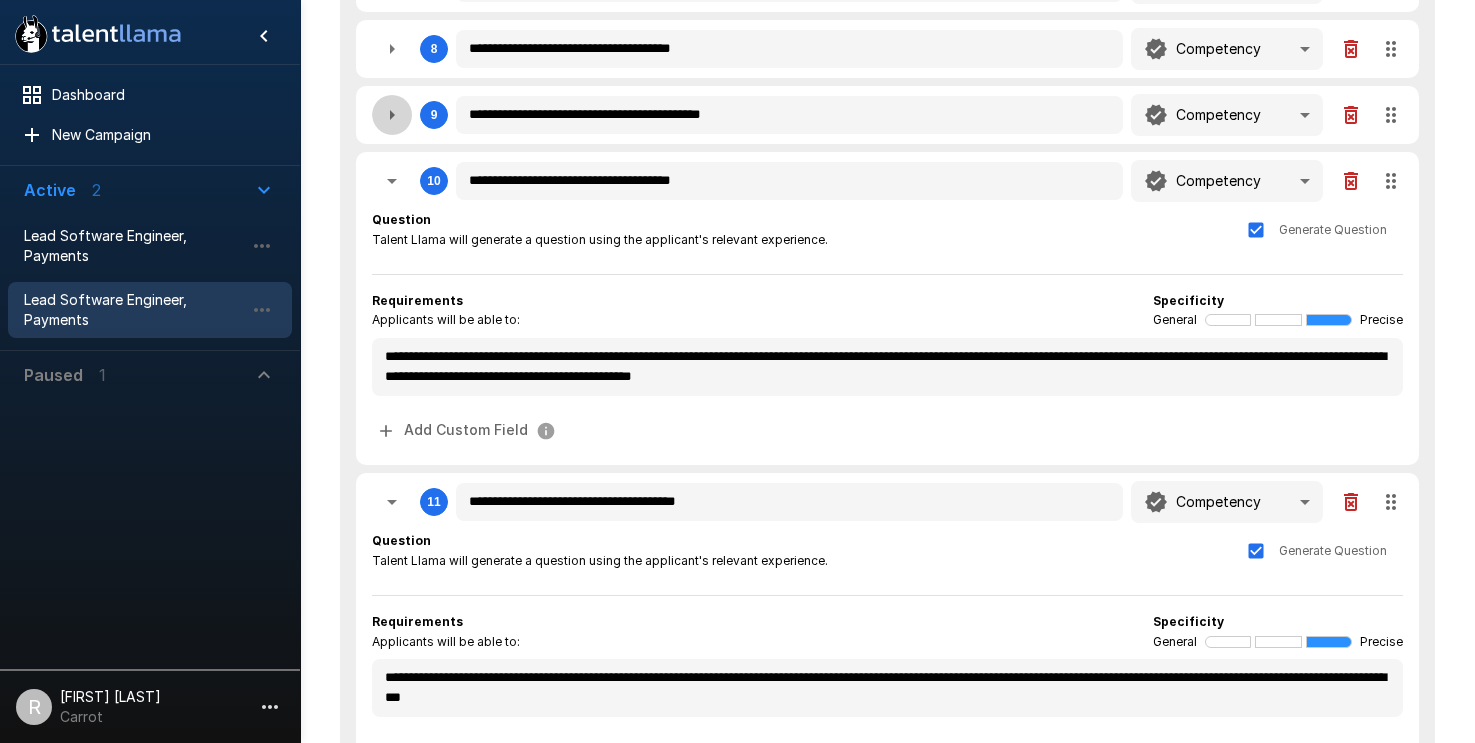 click 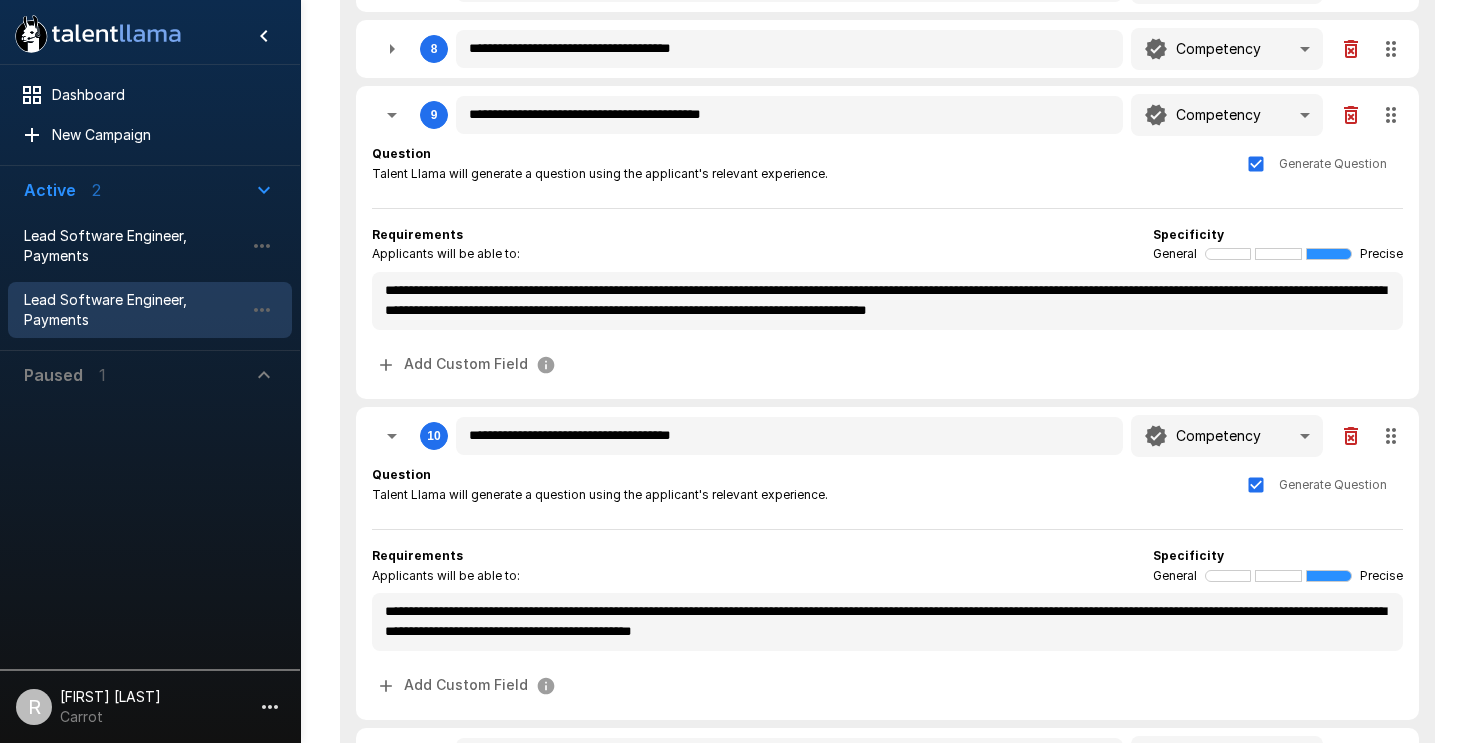 click 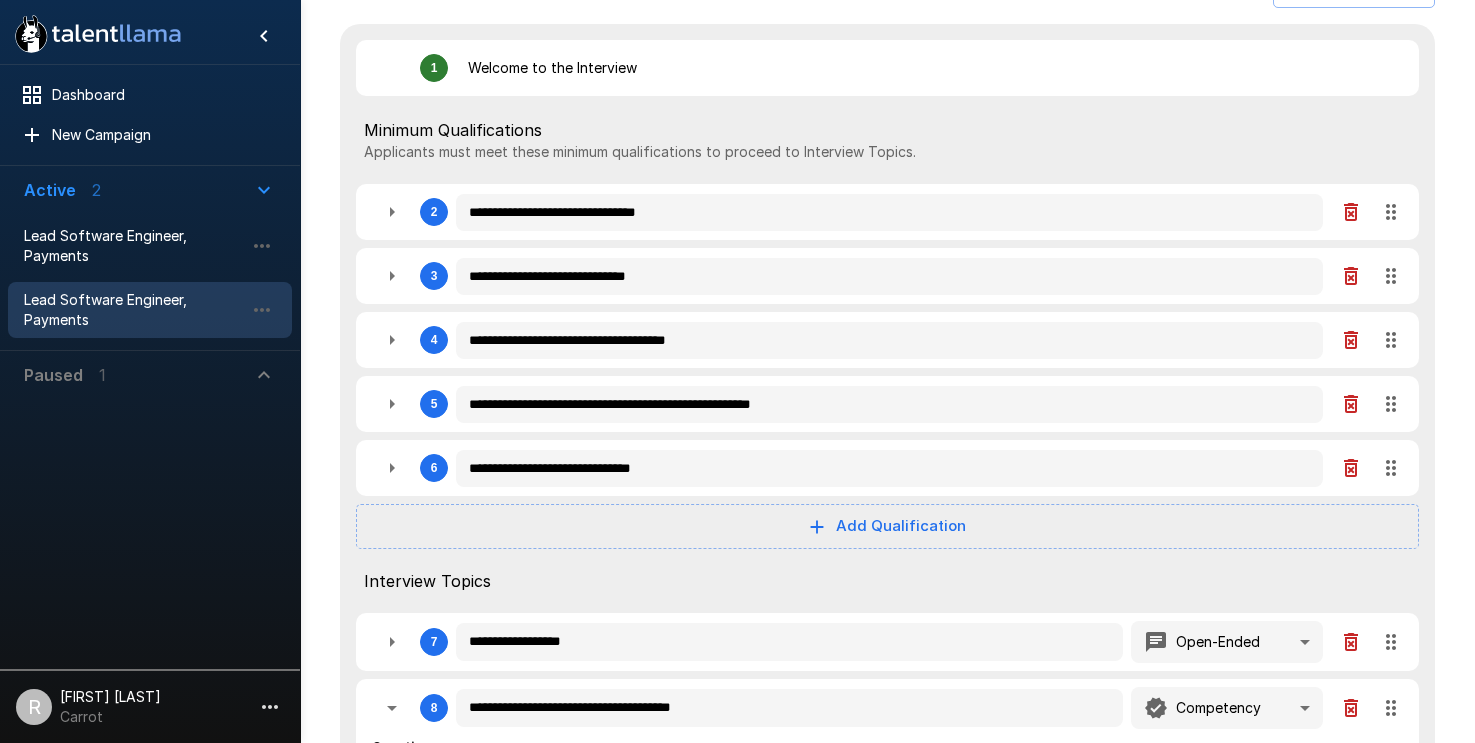 scroll, scrollTop: 0, scrollLeft: 0, axis: both 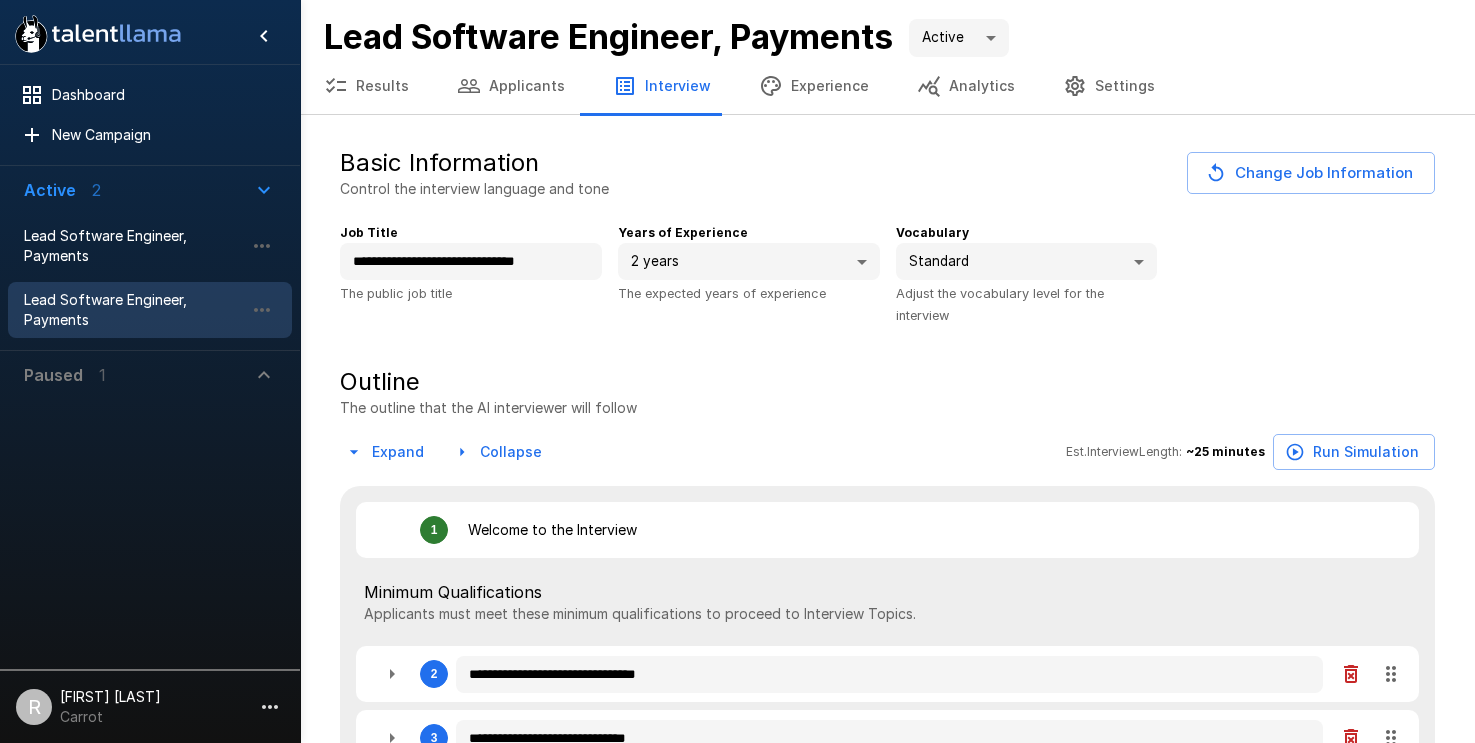 click on "Experience" at bounding box center (814, 86) 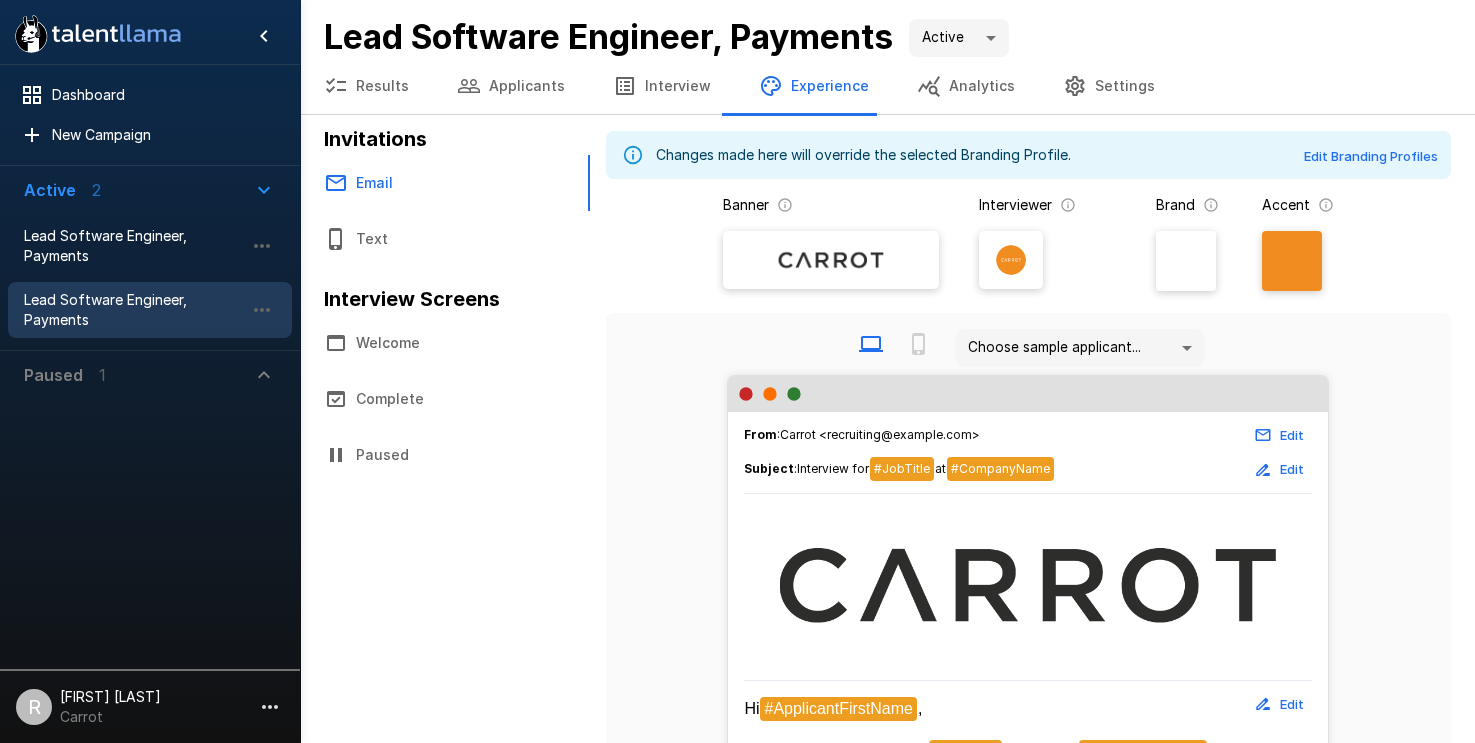 click at bounding box center (1186, 261) 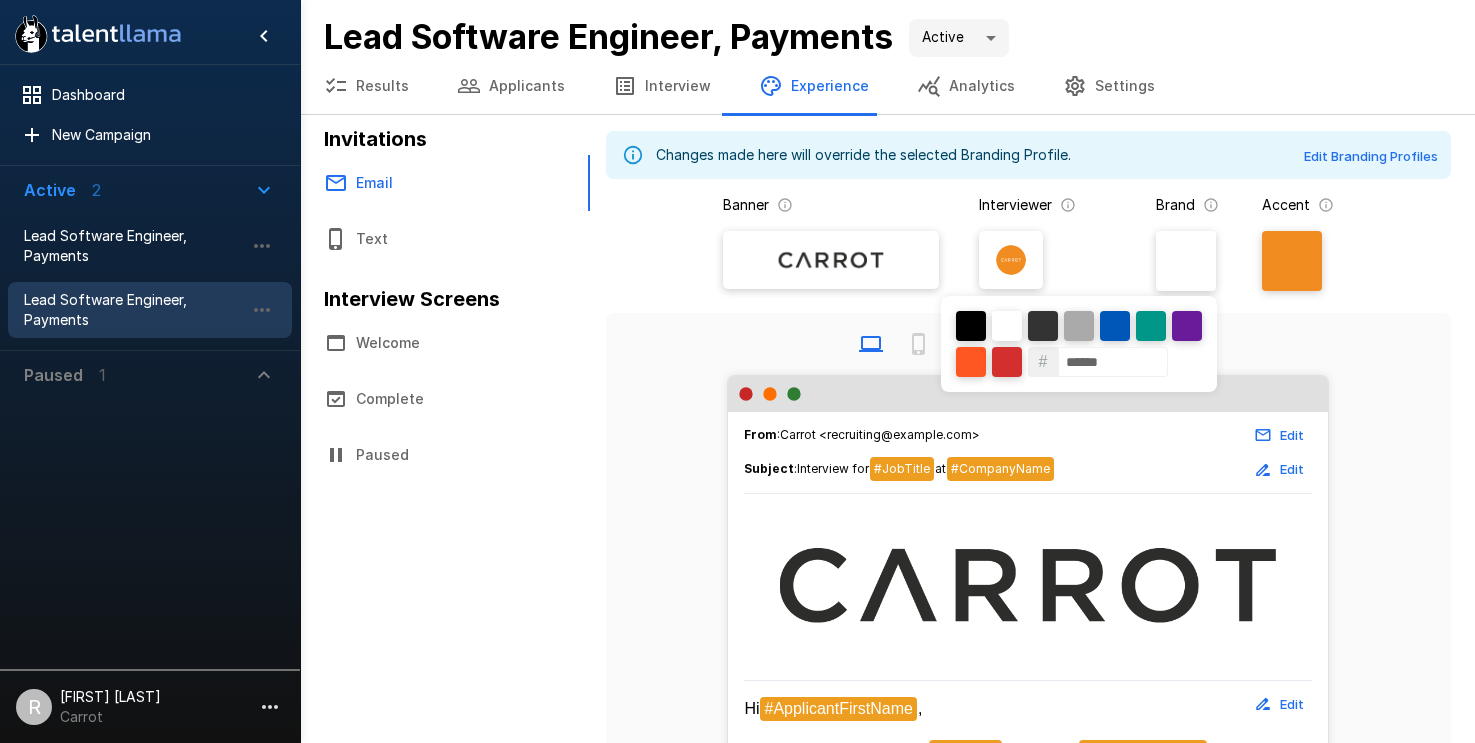 click at bounding box center (737, 371) 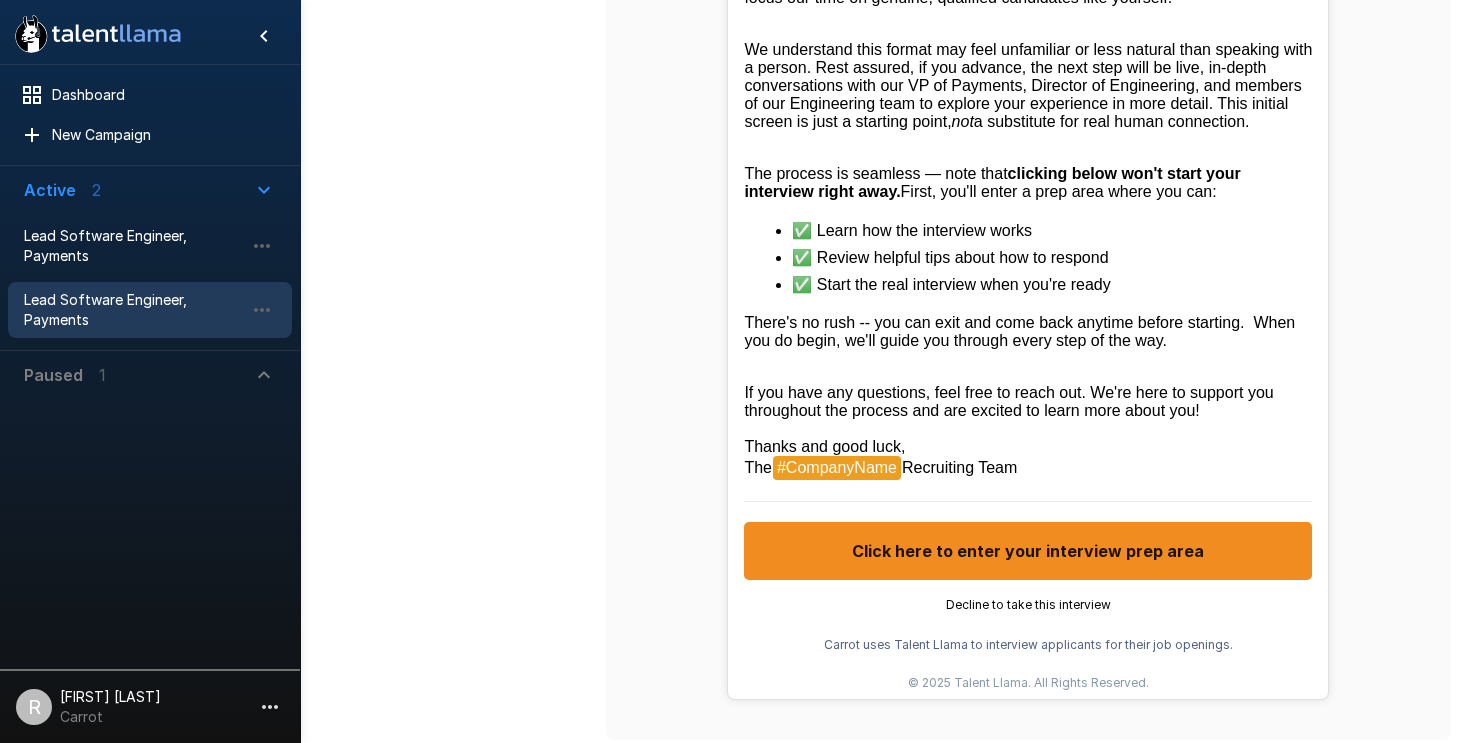 scroll, scrollTop: 1007, scrollLeft: 0, axis: vertical 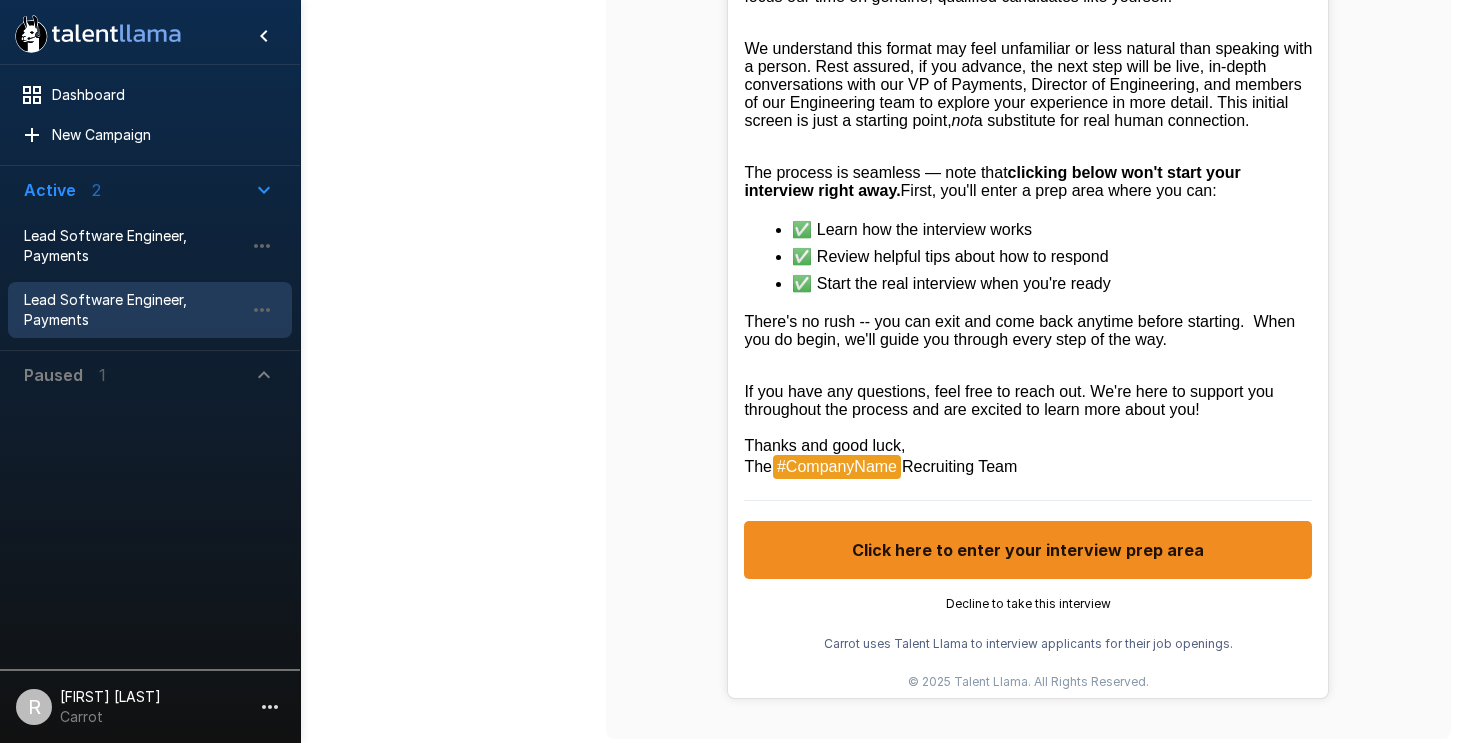 click on "Click here to enter your interview prep area" at bounding box center (1028, 550) 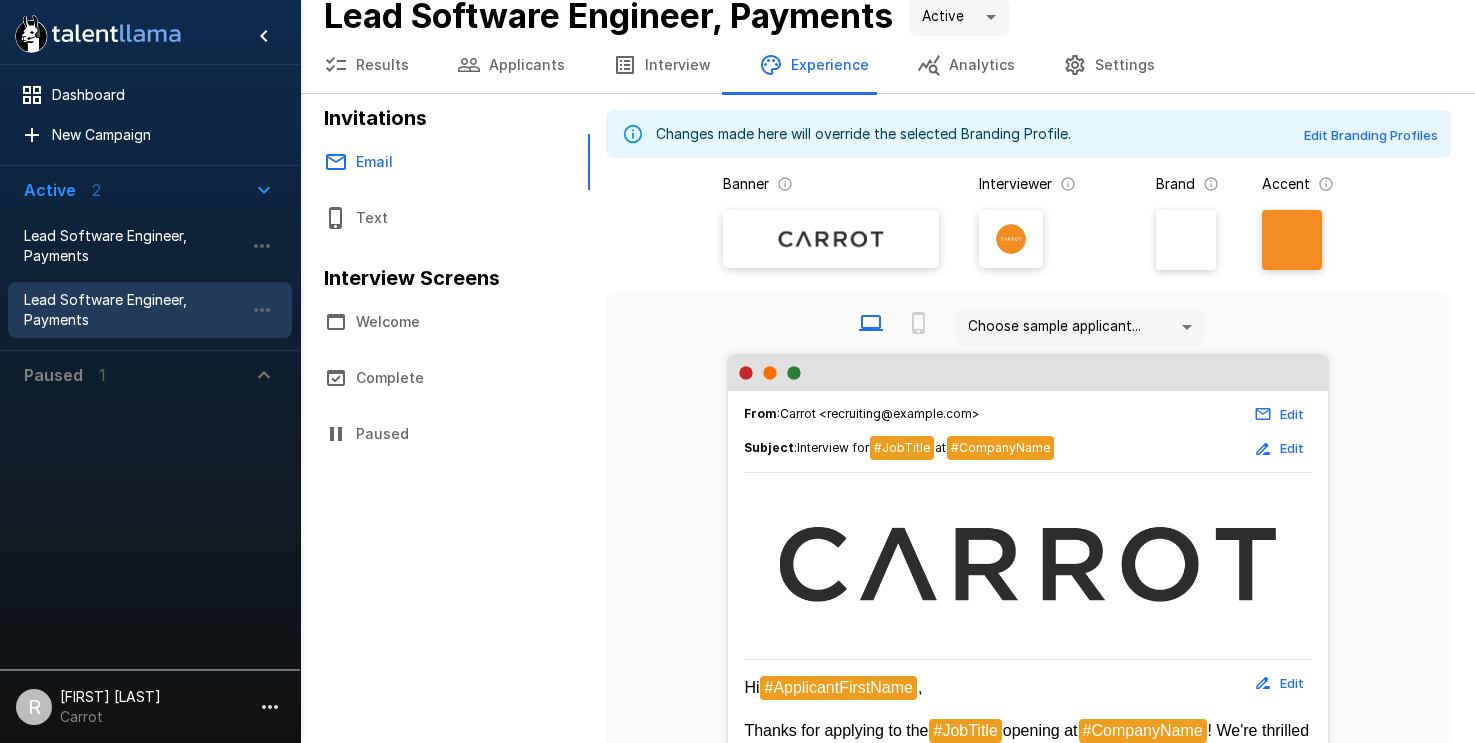 scroll, scrollTop: 0, scrollLeft: 0, axis: both 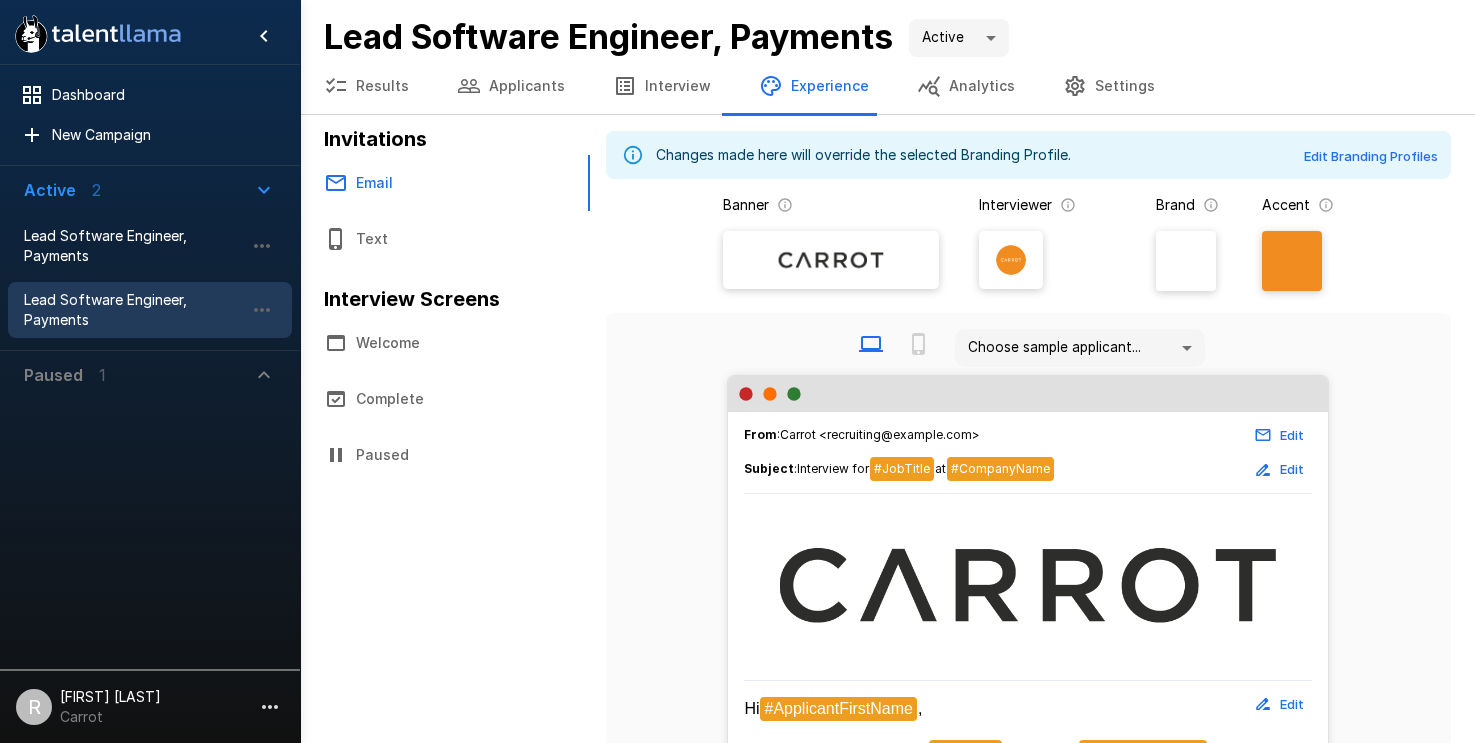 click on "Text" at bounding box center [445, 239] 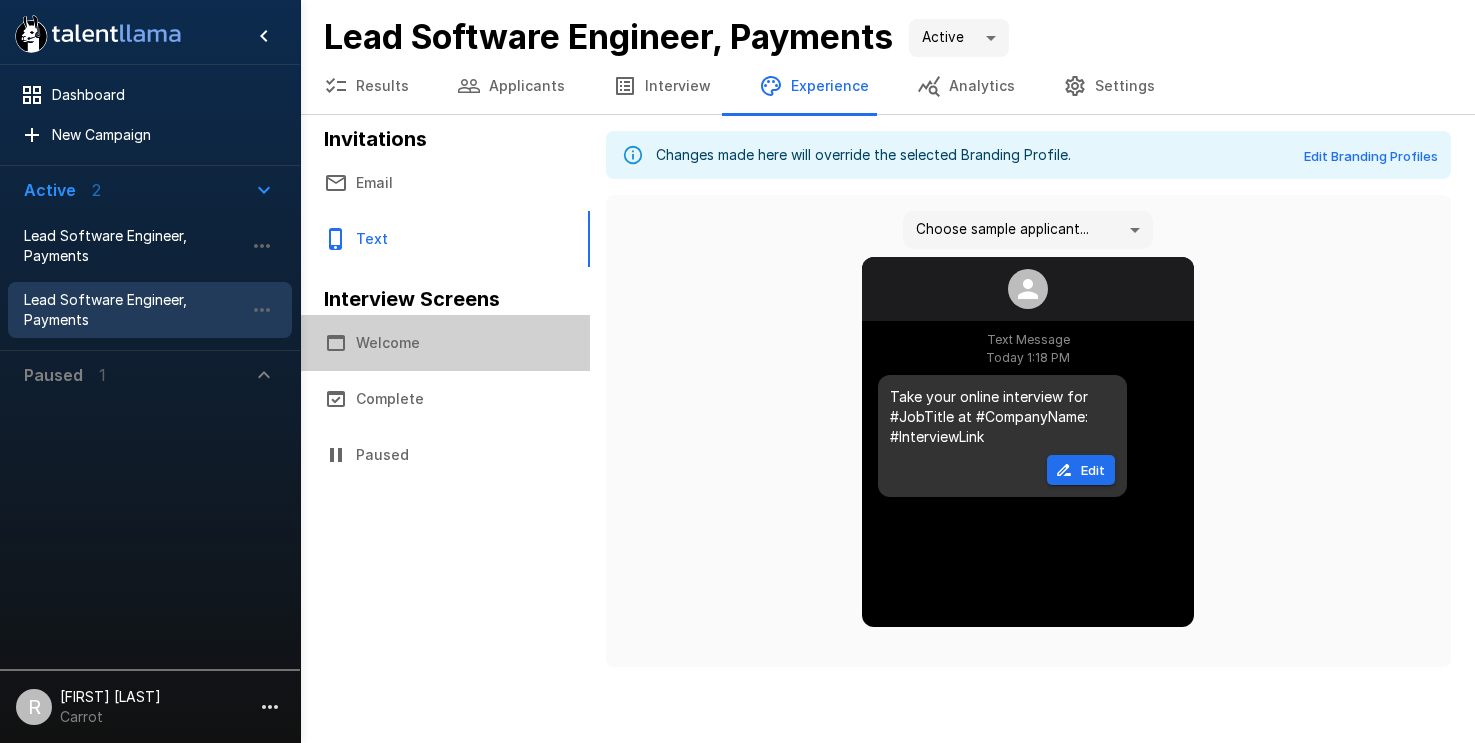 click on "Welcome" at bounding box center (445, 343) 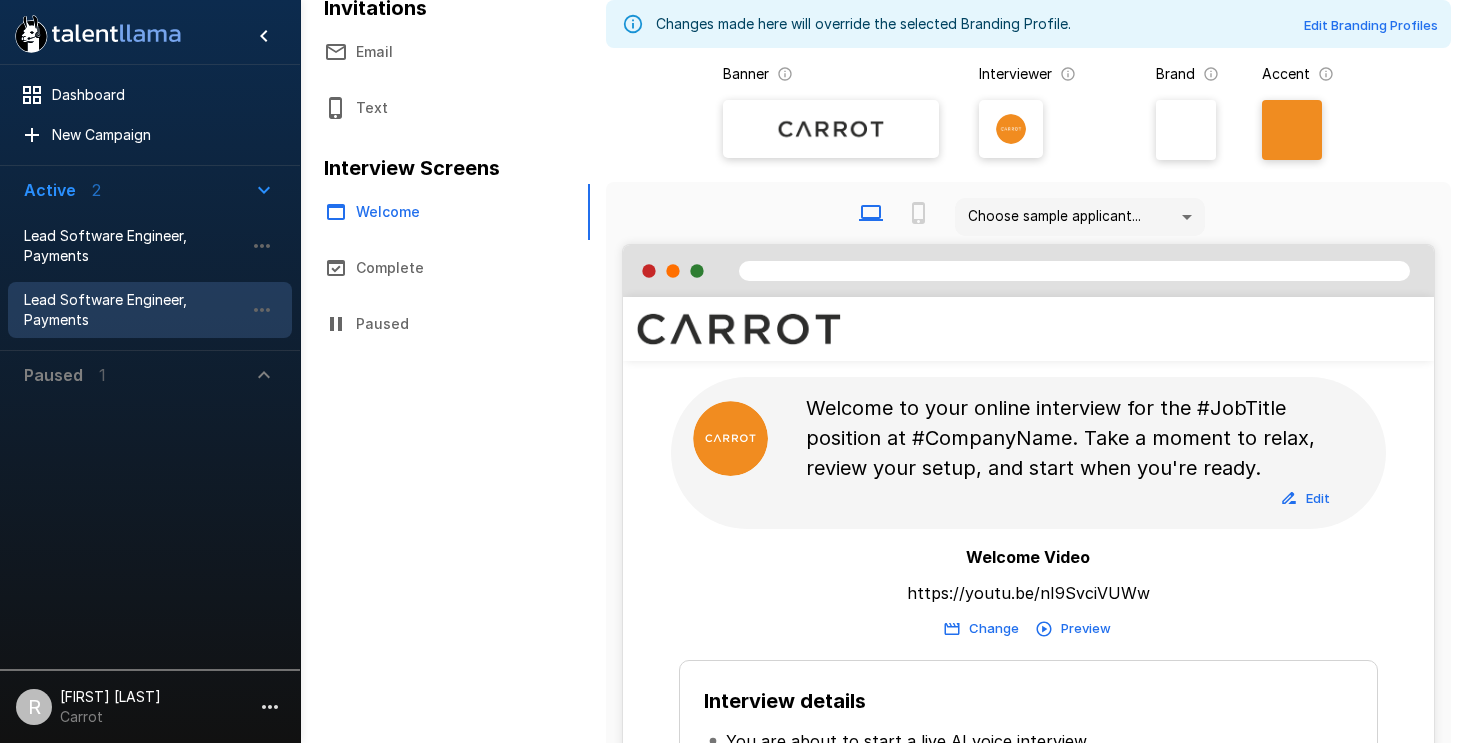 scroll, scrollTop: 147, scrollLeft: 0, axis: vertical 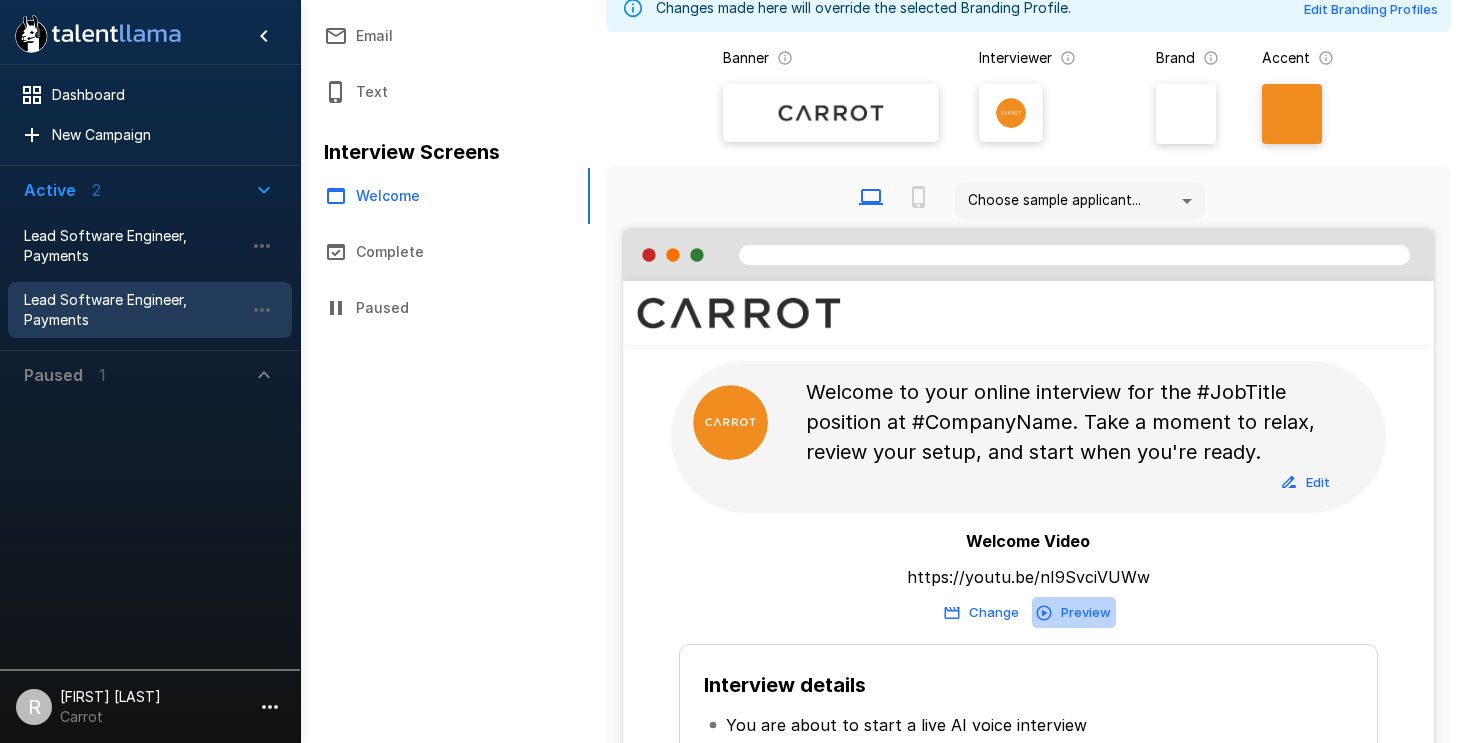 click on "Preview" at bounding box center [1074, 612] 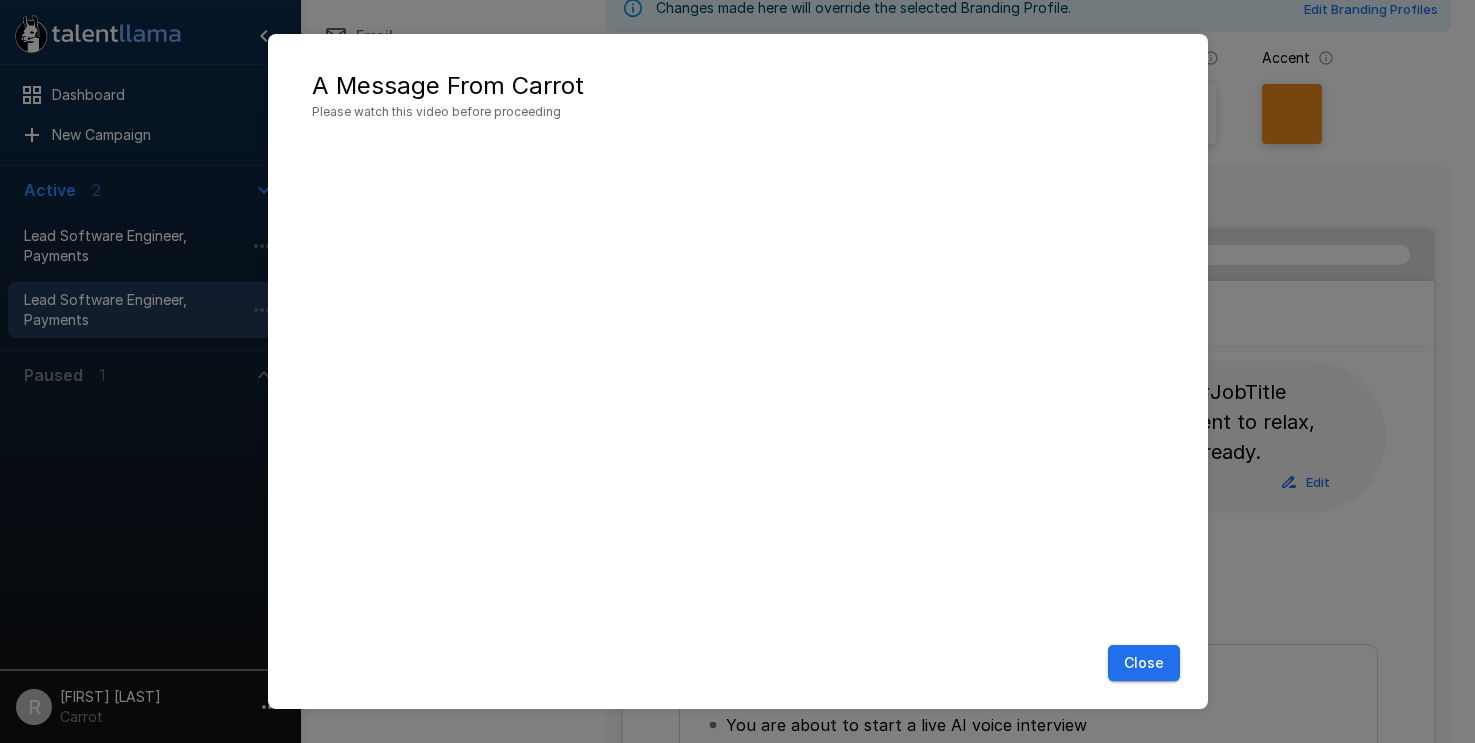 click on "Close" at bounding box center [1144, 663] 